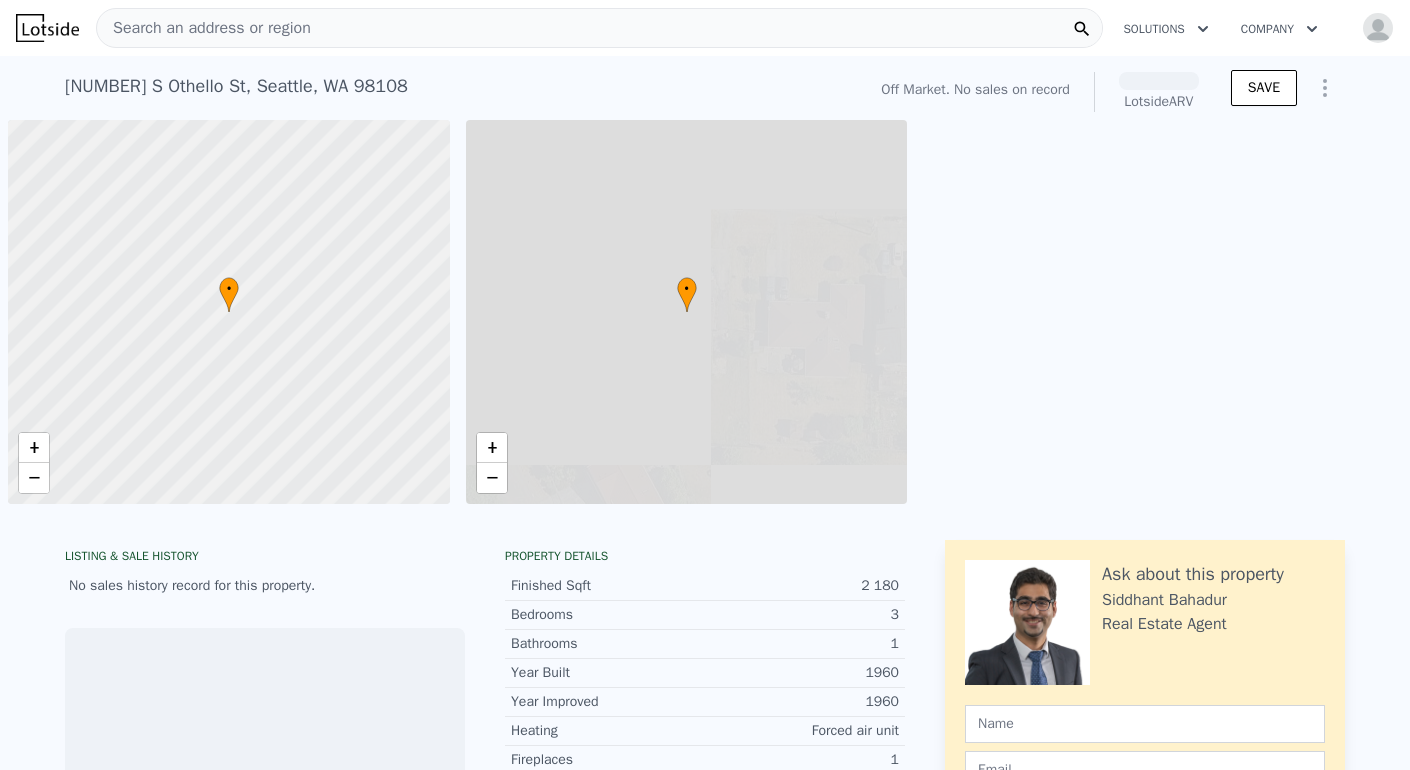 scroll, scrollTop: 0, scrollLeft: 0, axis: both 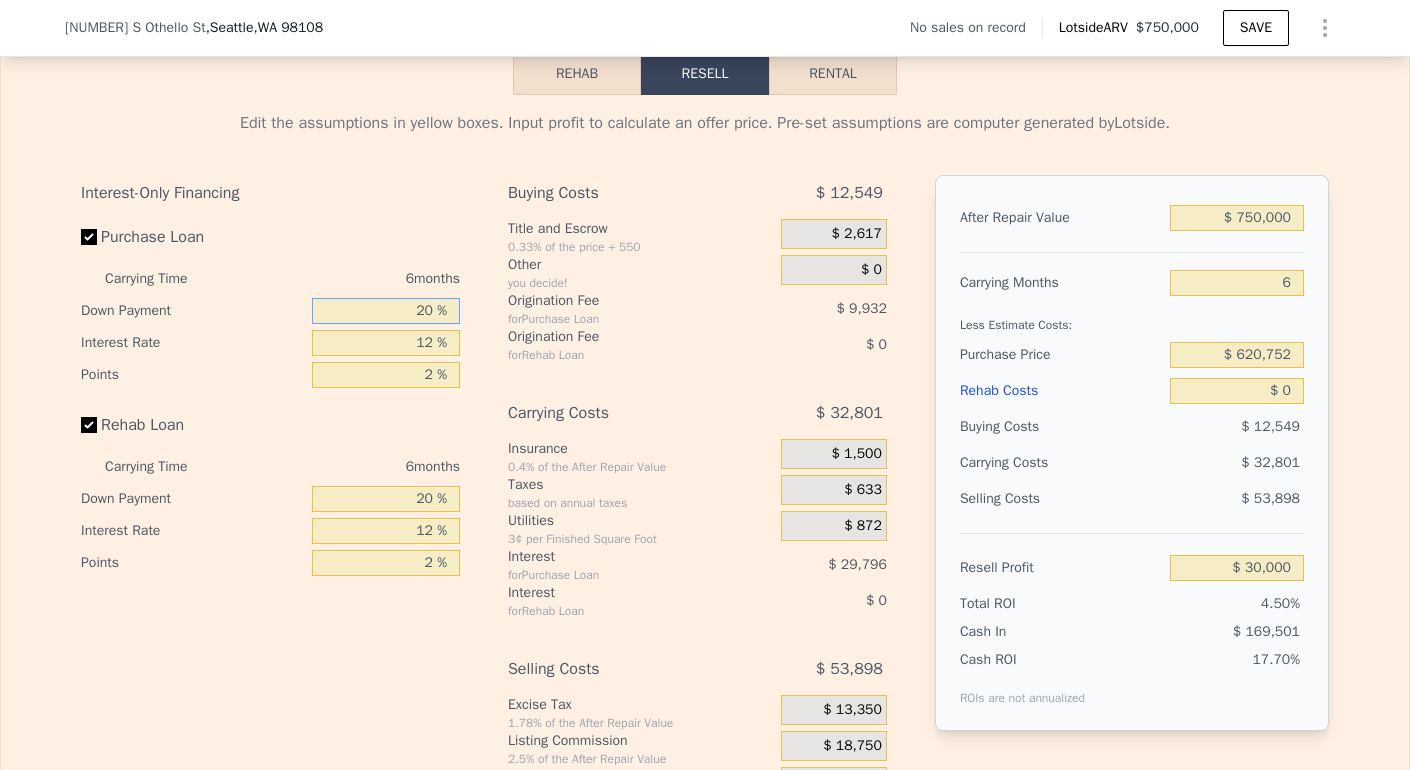 click on "20 %" at bounding box center (386, 311) 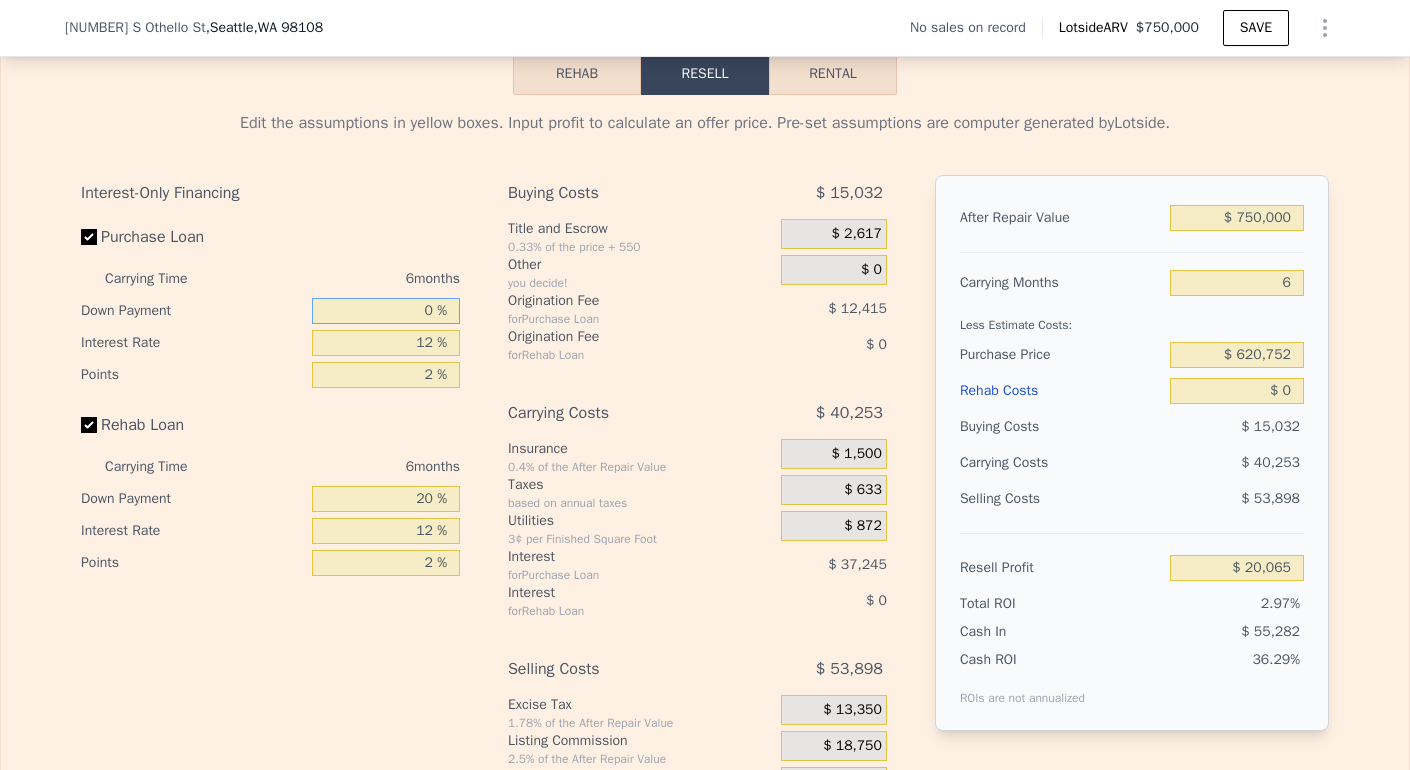 type on "$ 20,065" 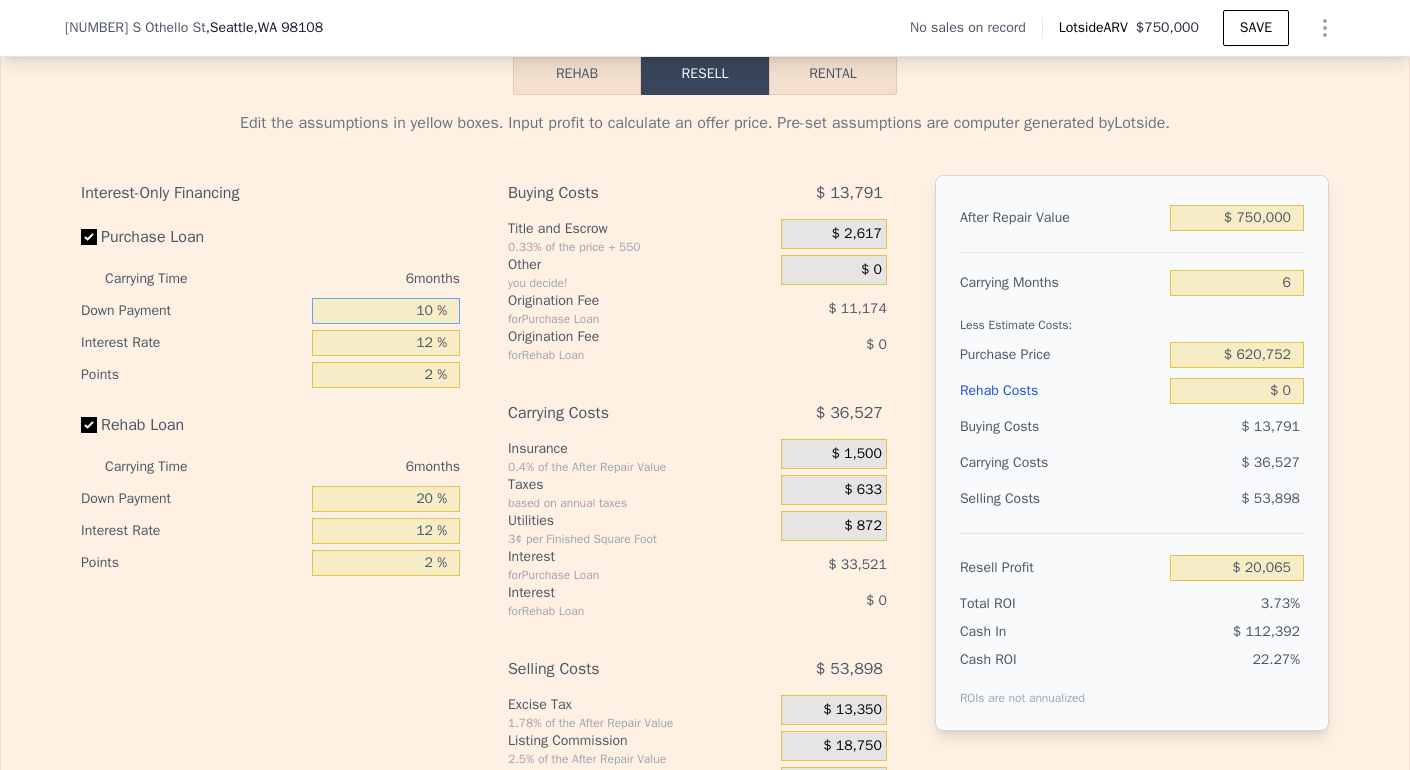 type on "$ 25,032" 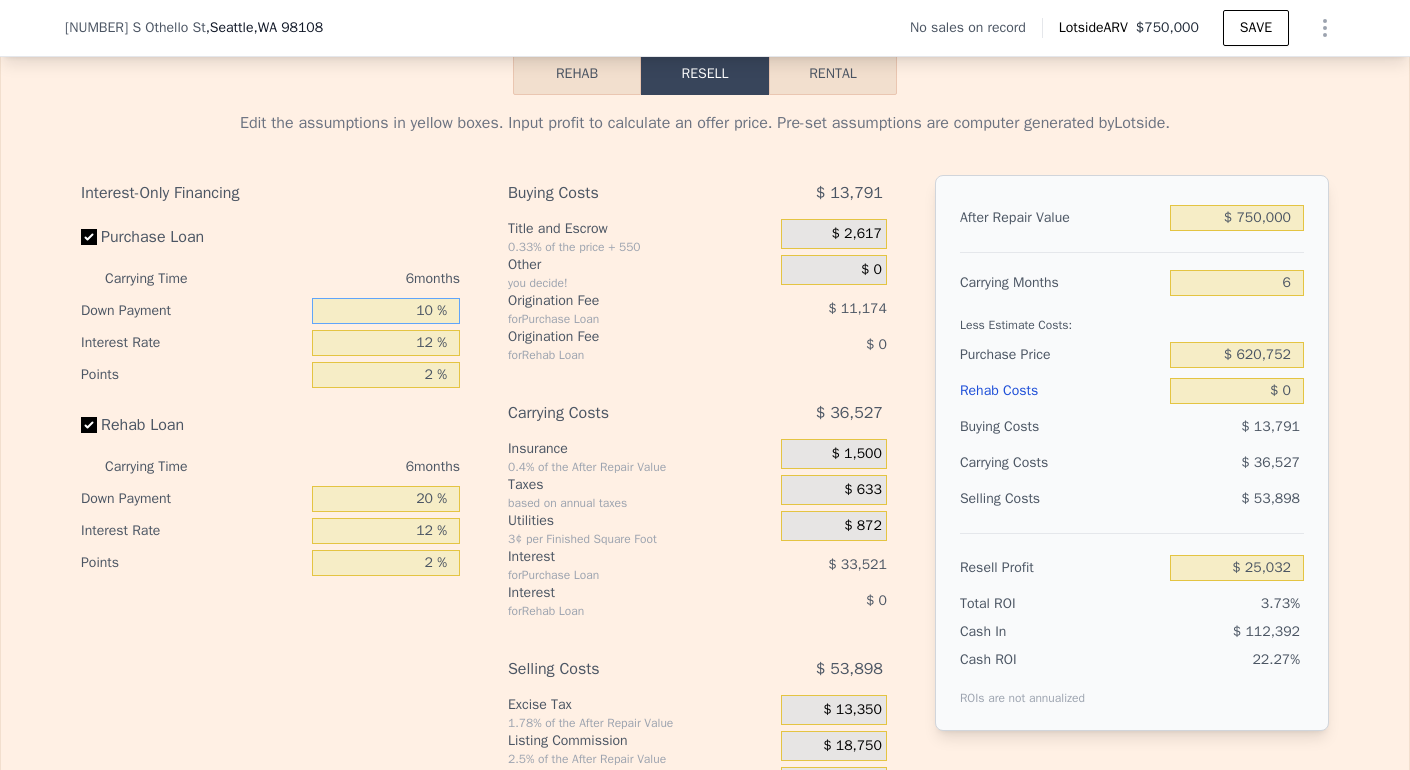type on "10 %" 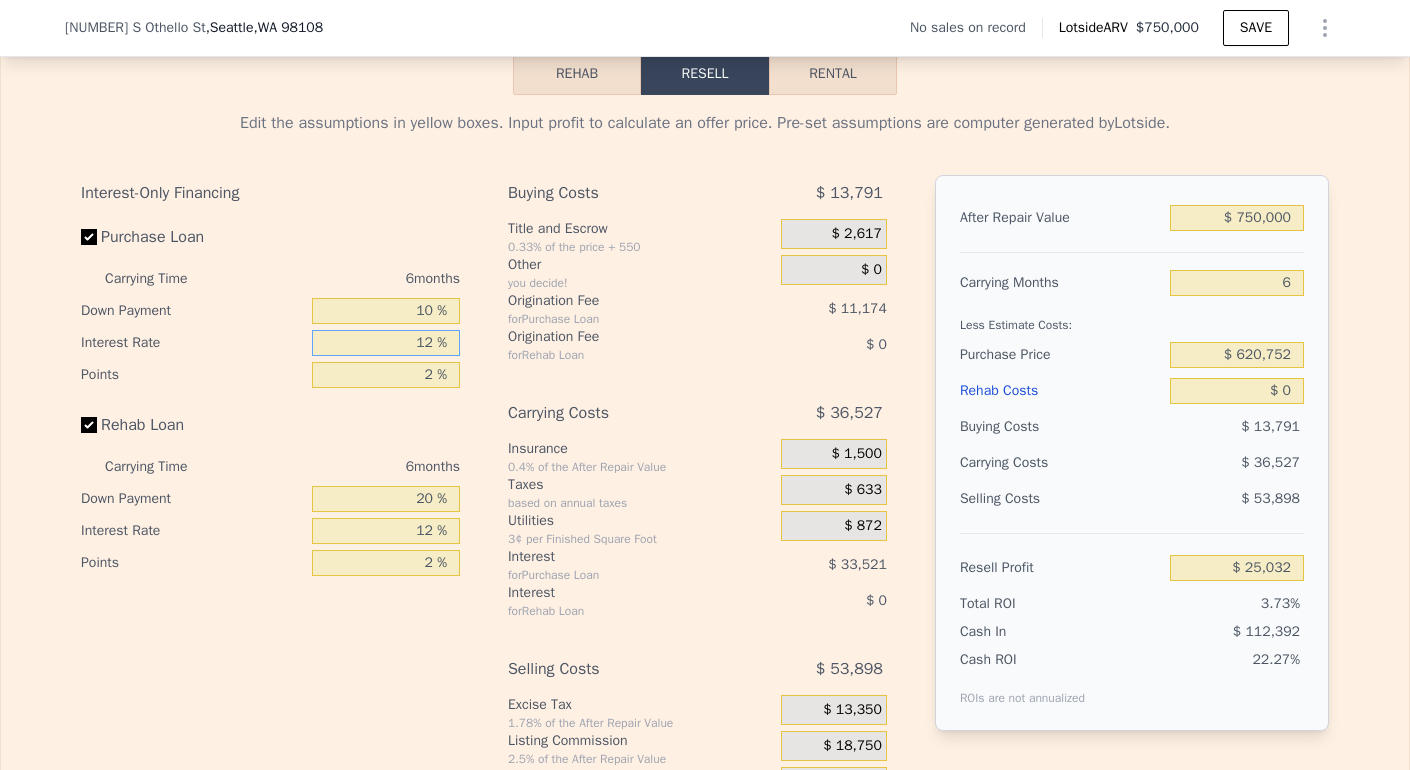 click on "12 %" at bounding box center [386, 343] 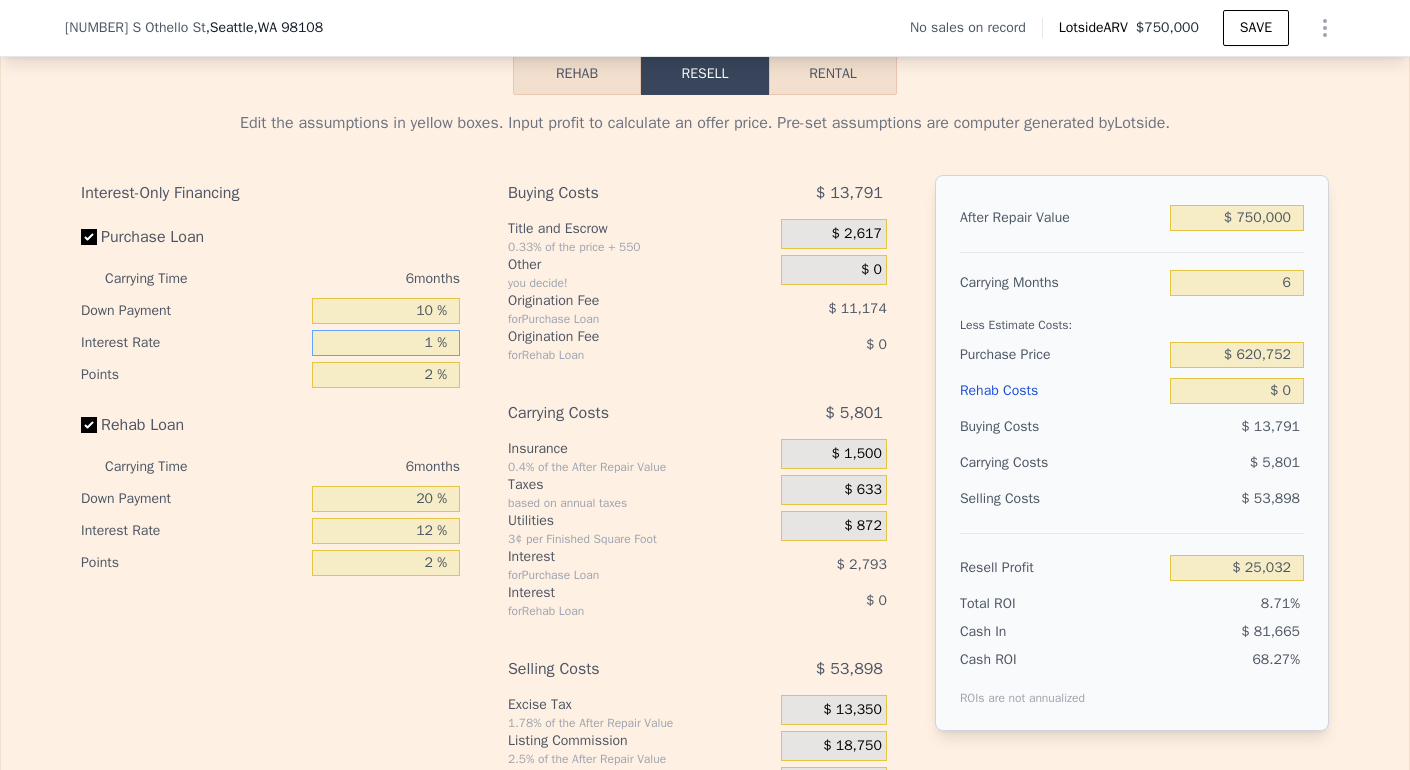 type 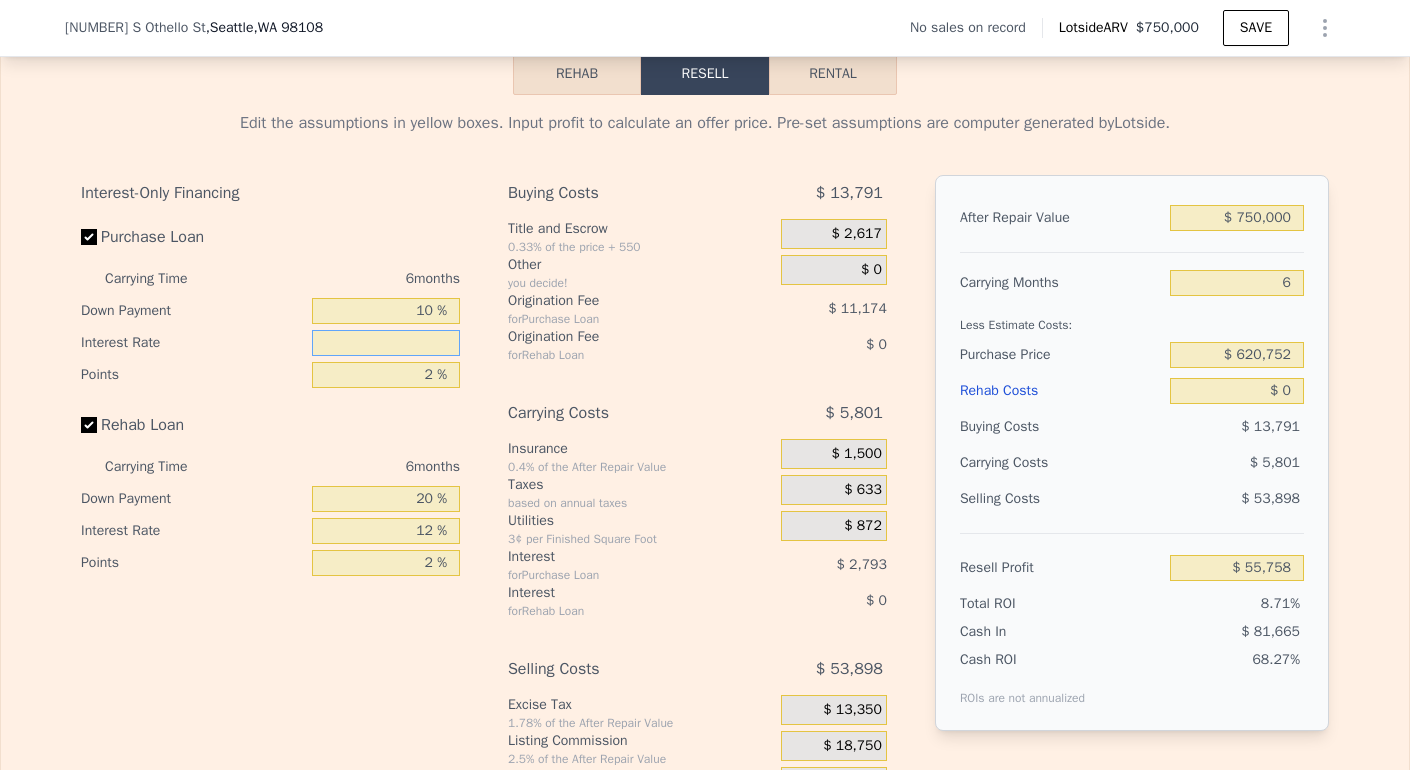 type on "9 %" 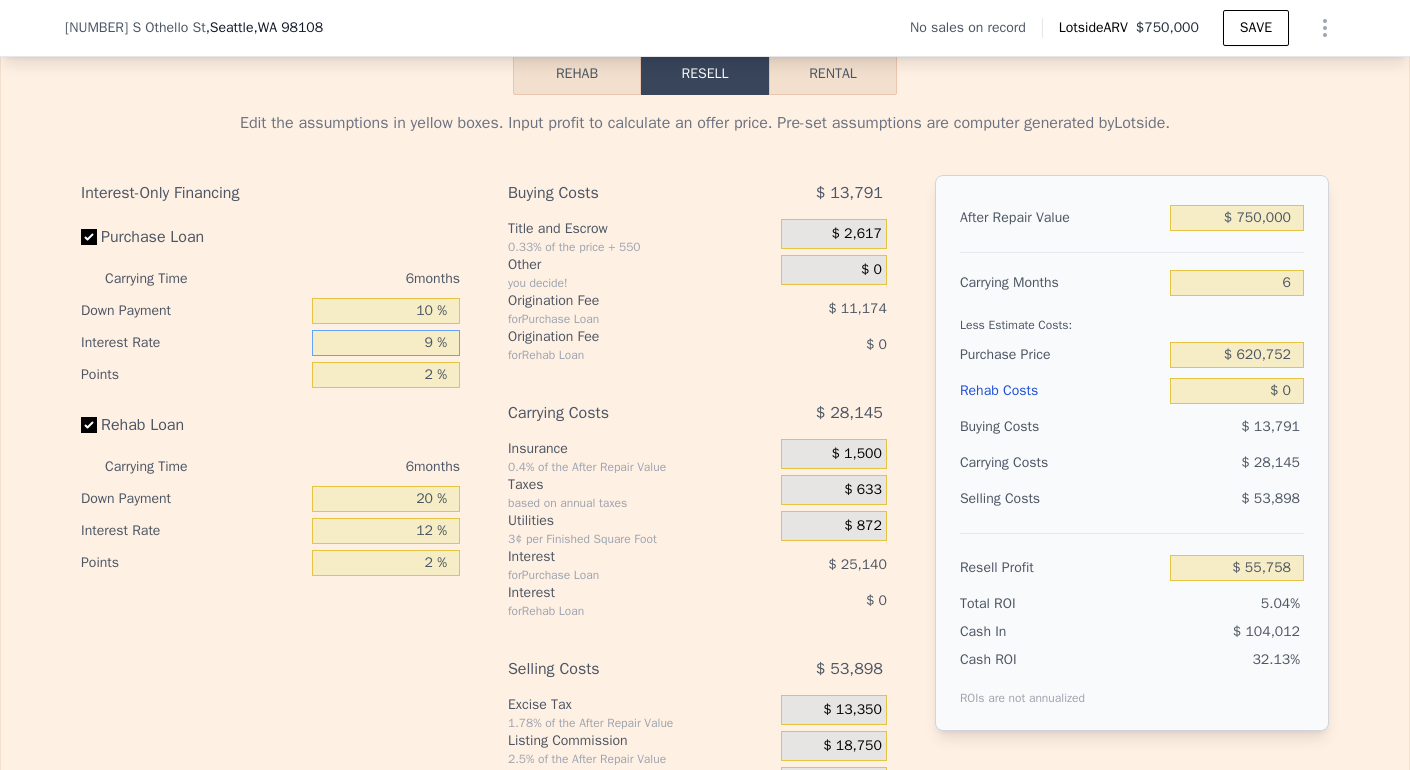 type on "$ 33,414" 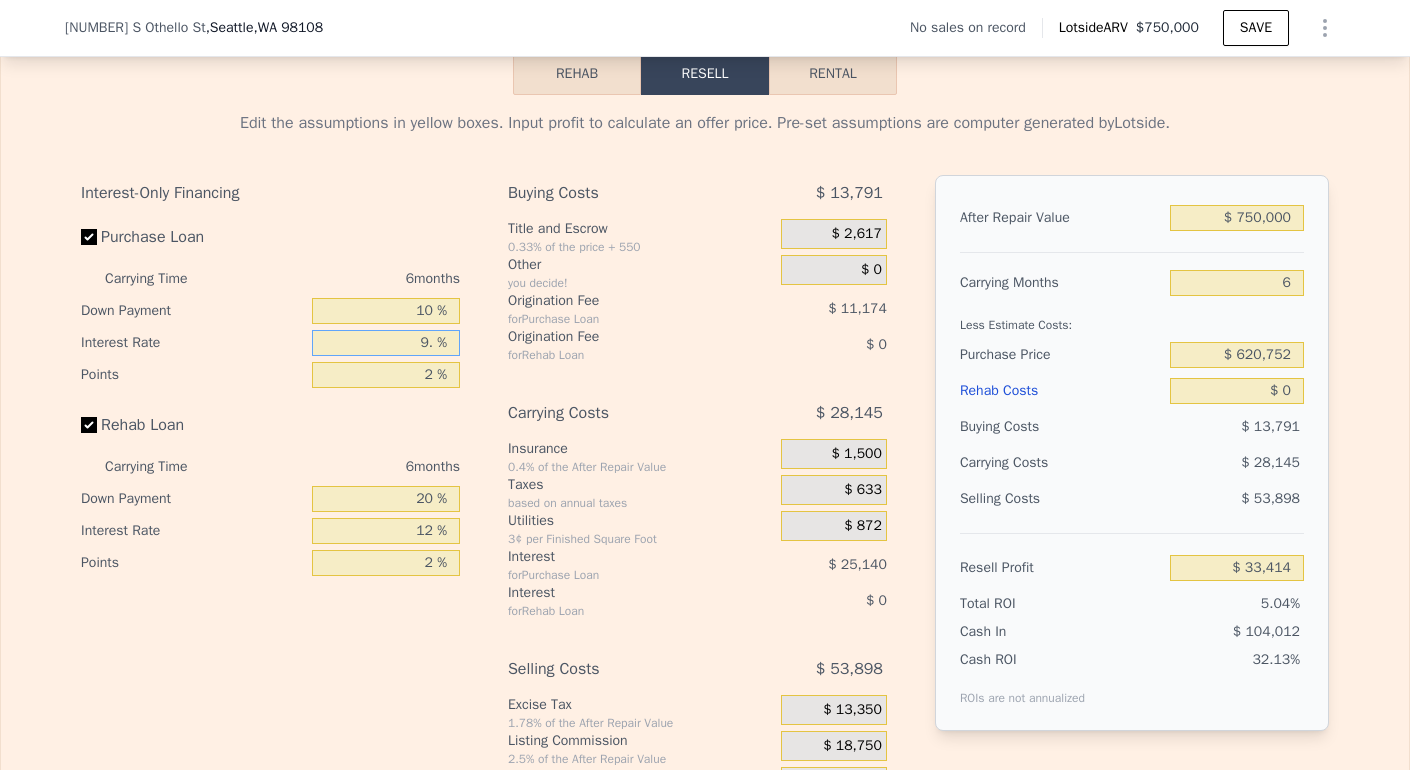 type on "9.5 %" 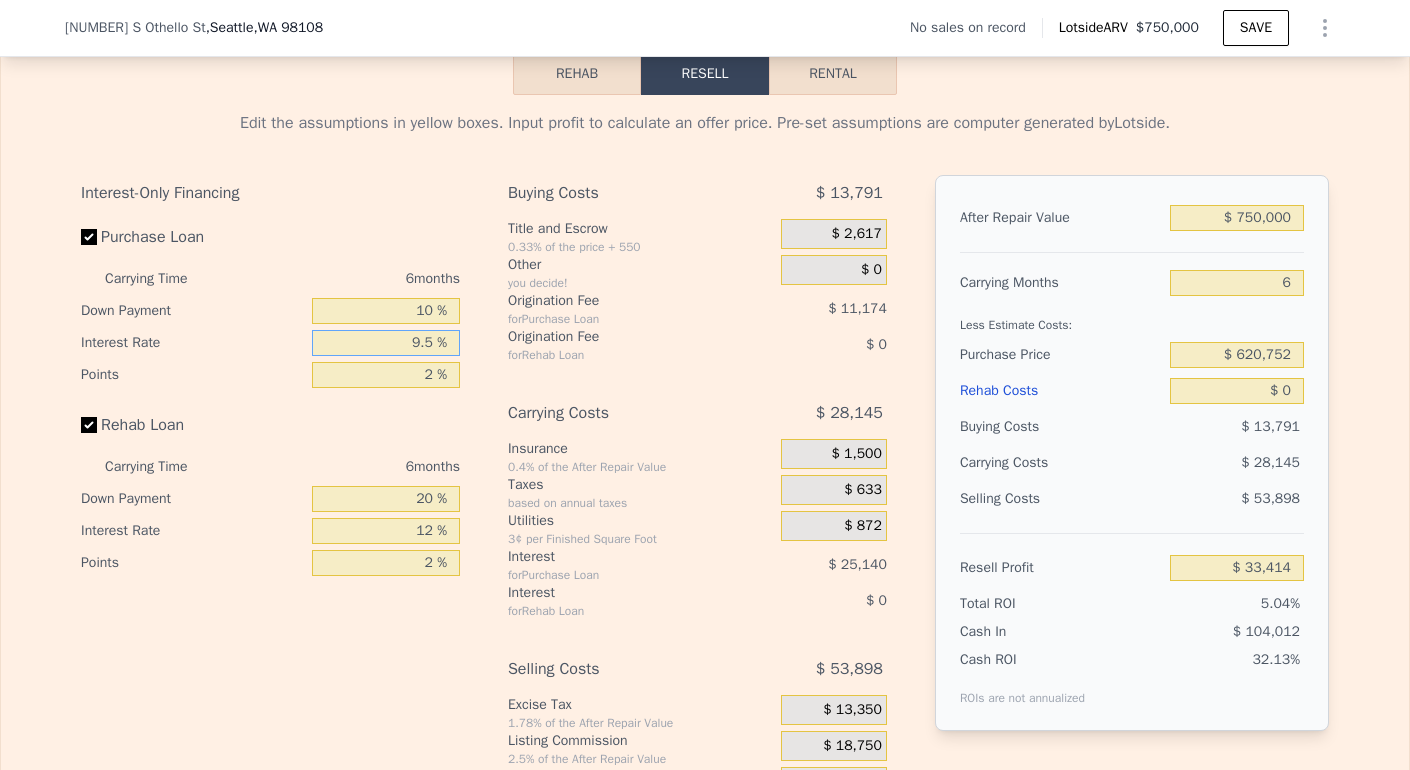 type on "$ 32,016" 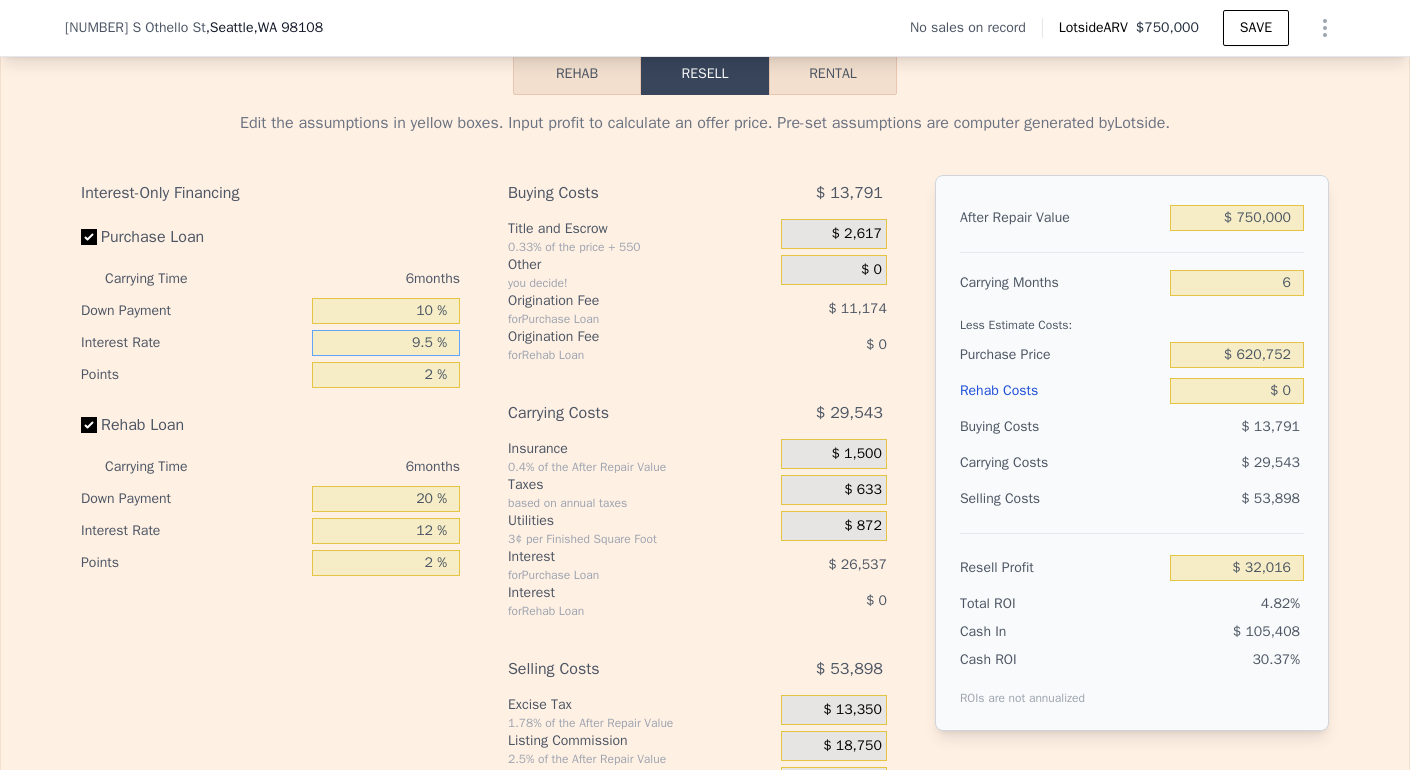 type on "9.5 %" 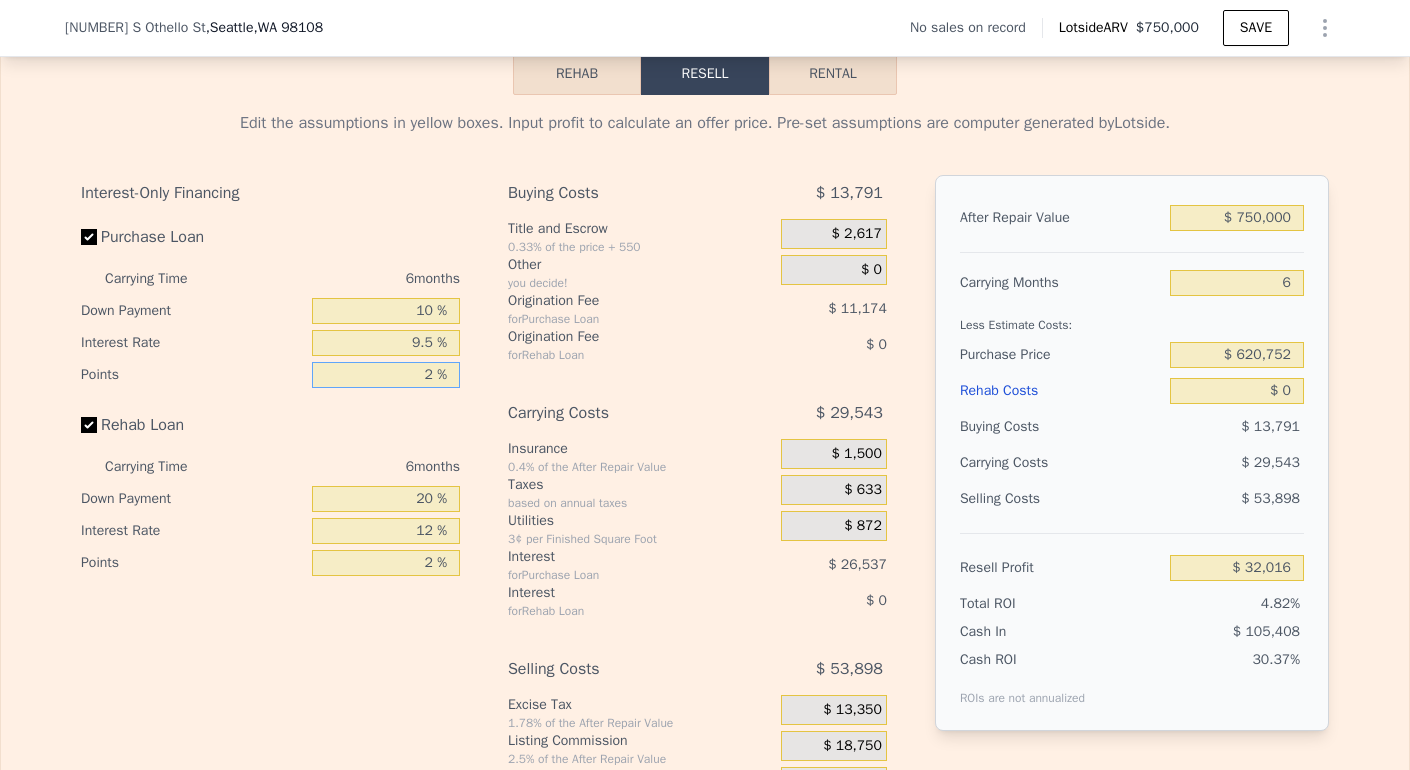 click on "2 %" at bounding box center (386, 375) 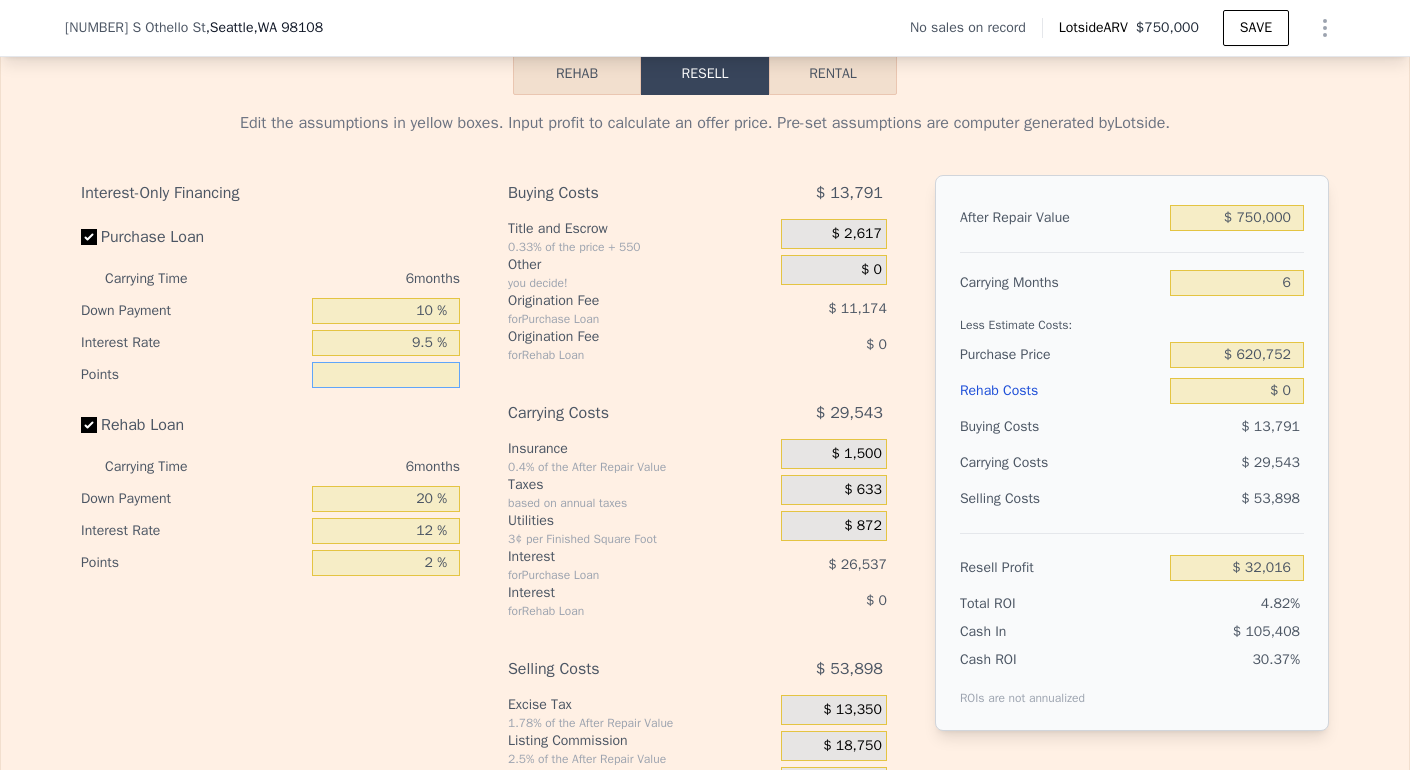 type on "1 %" 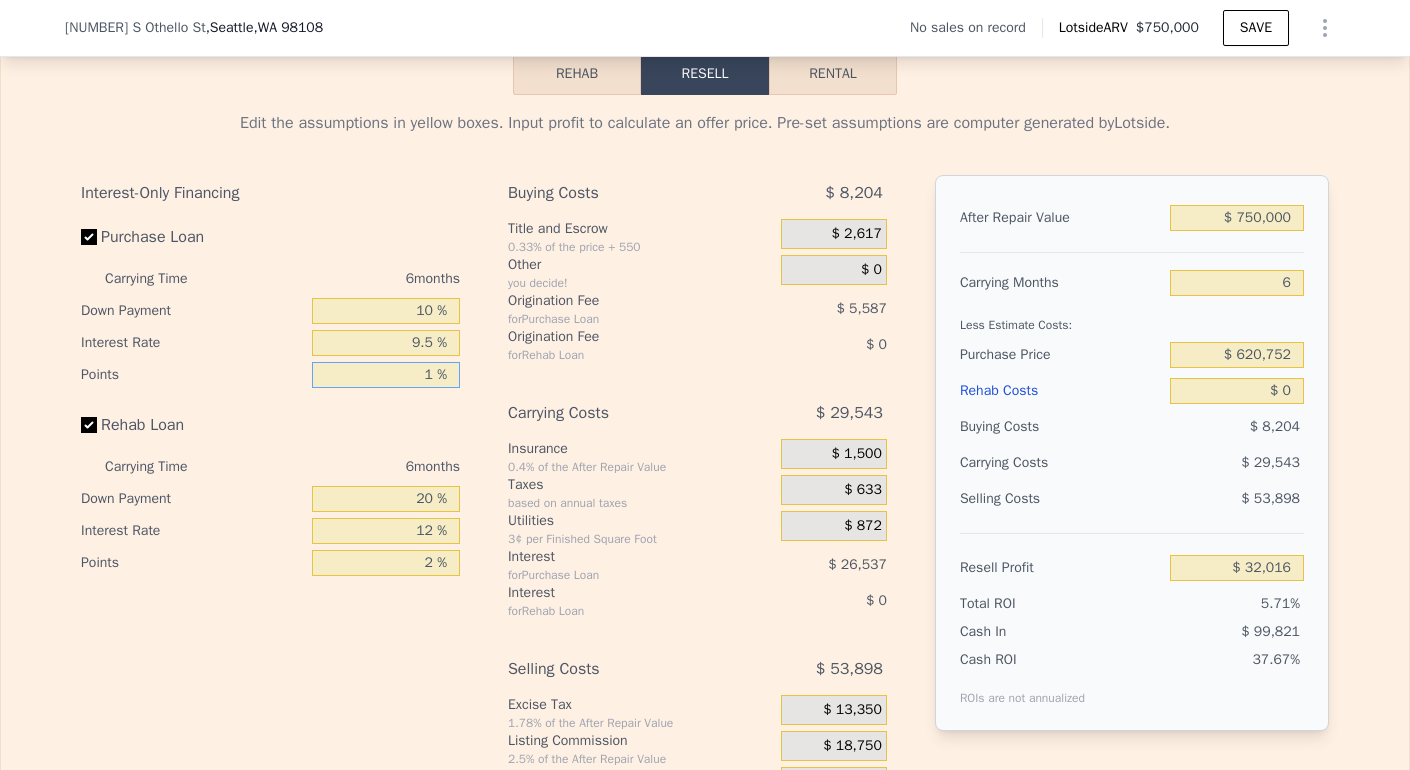 type on "$ 37,603" 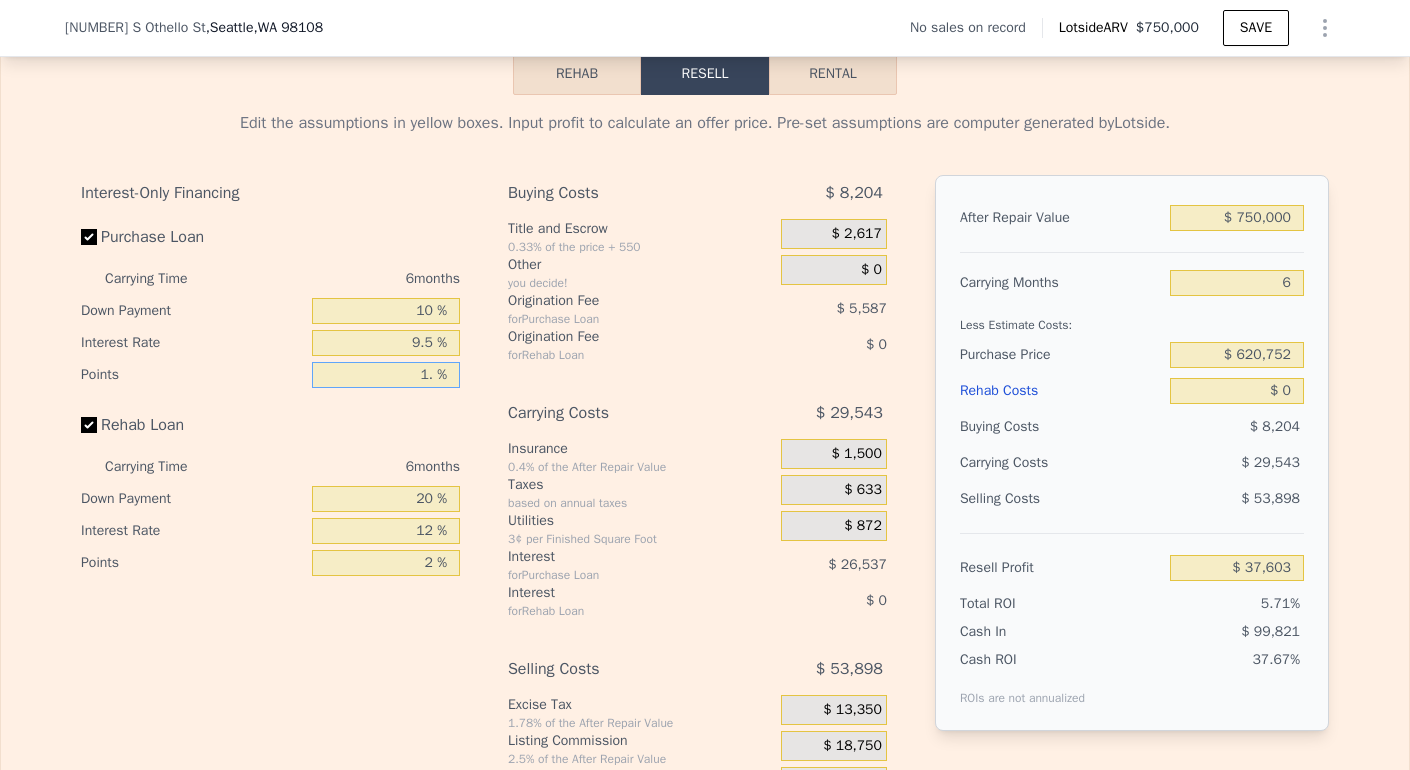 type on "1.5 %" 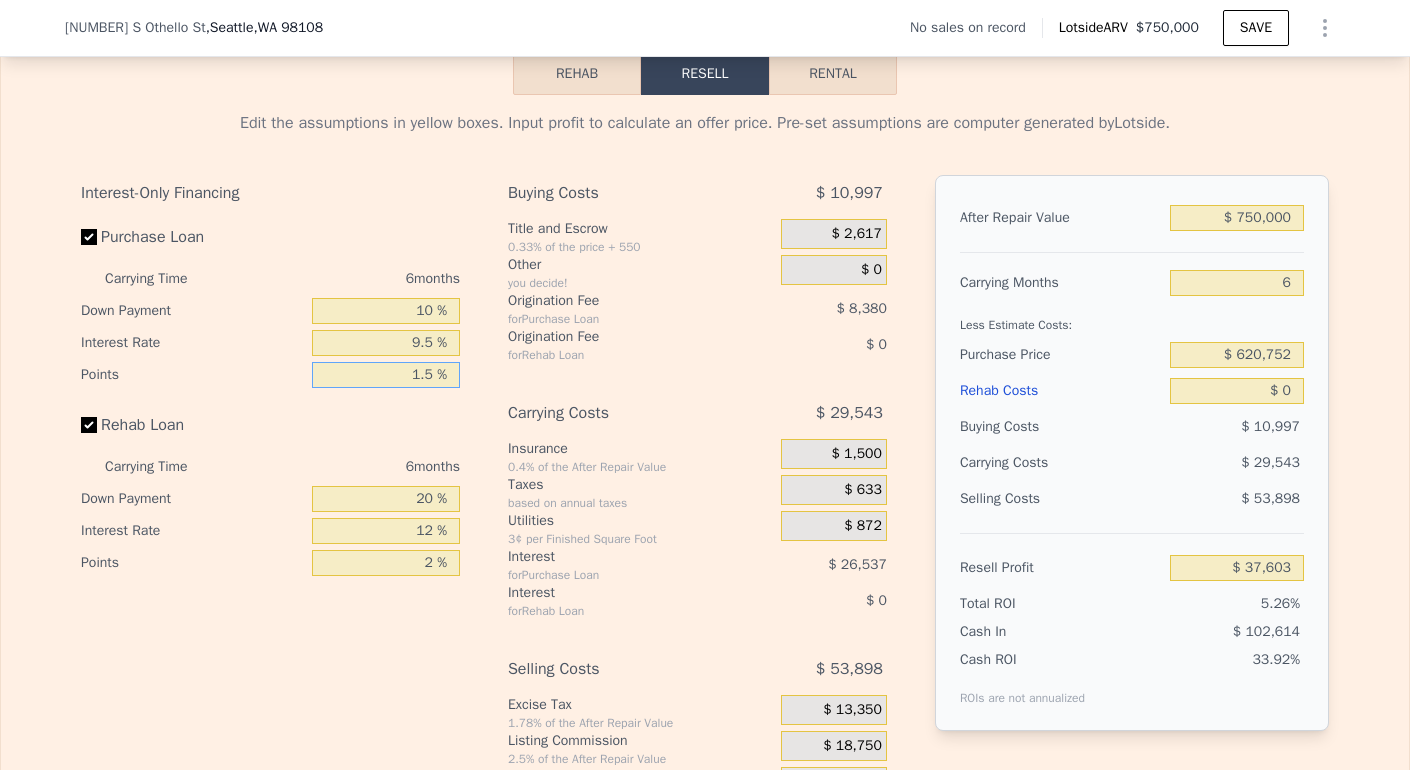type on "$ 34,810" 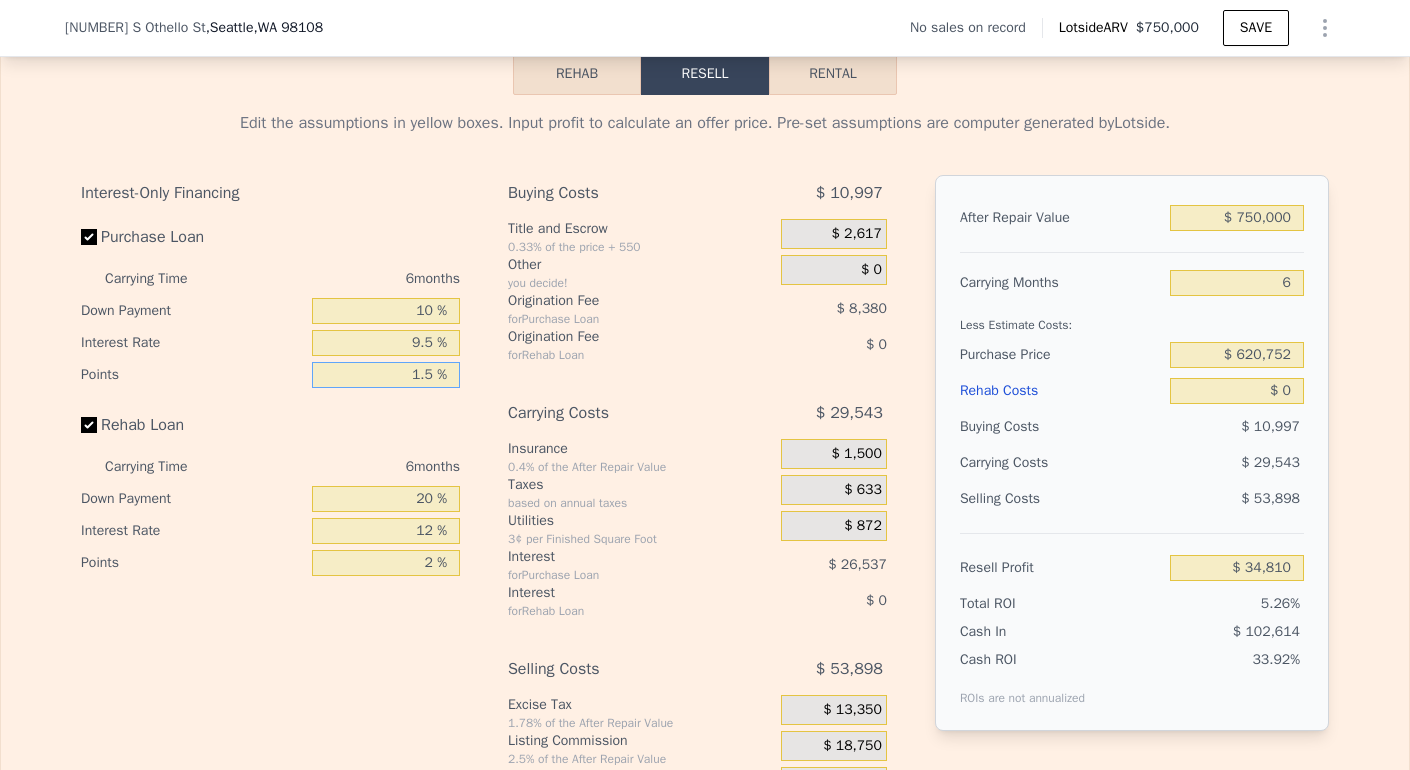 type on "1.5 %" 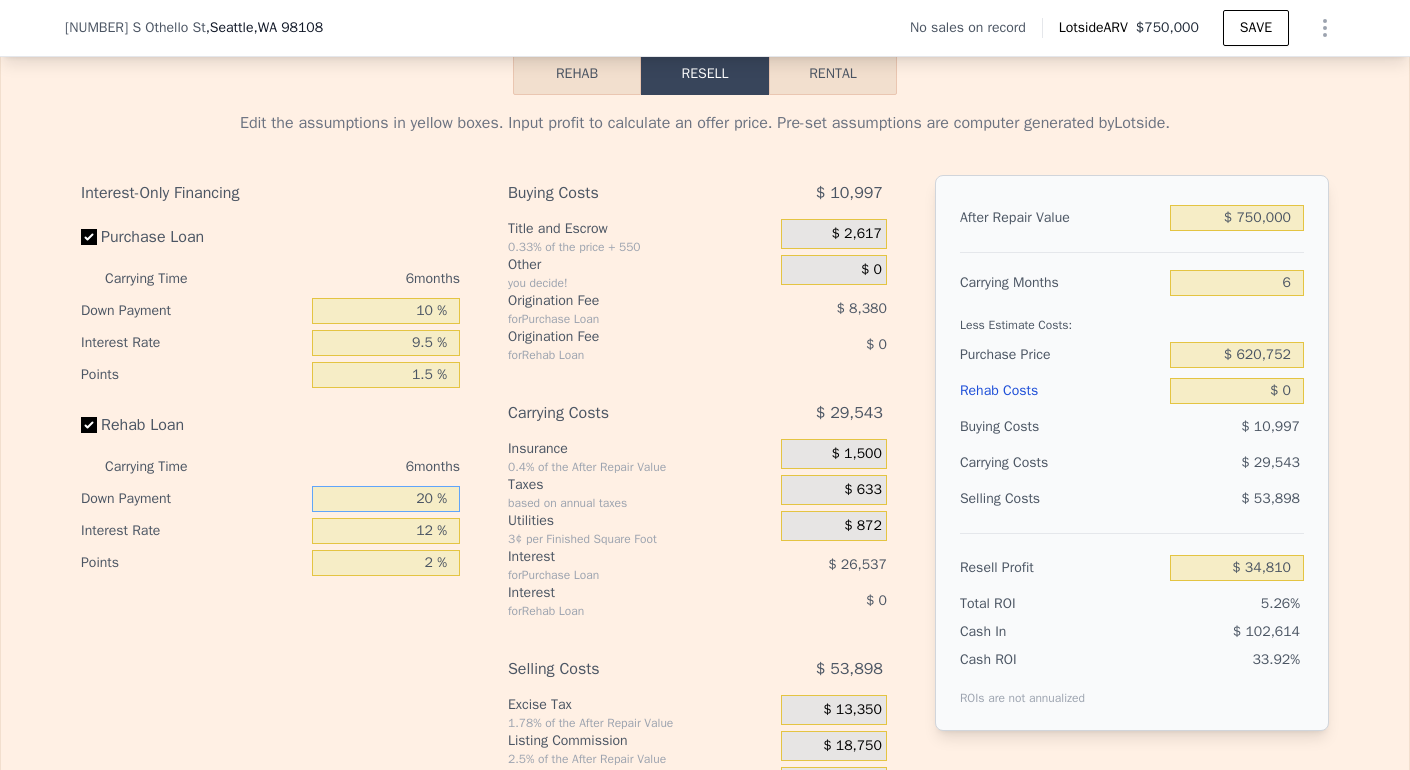 click on "20 %" at bounding box center [386, 499] 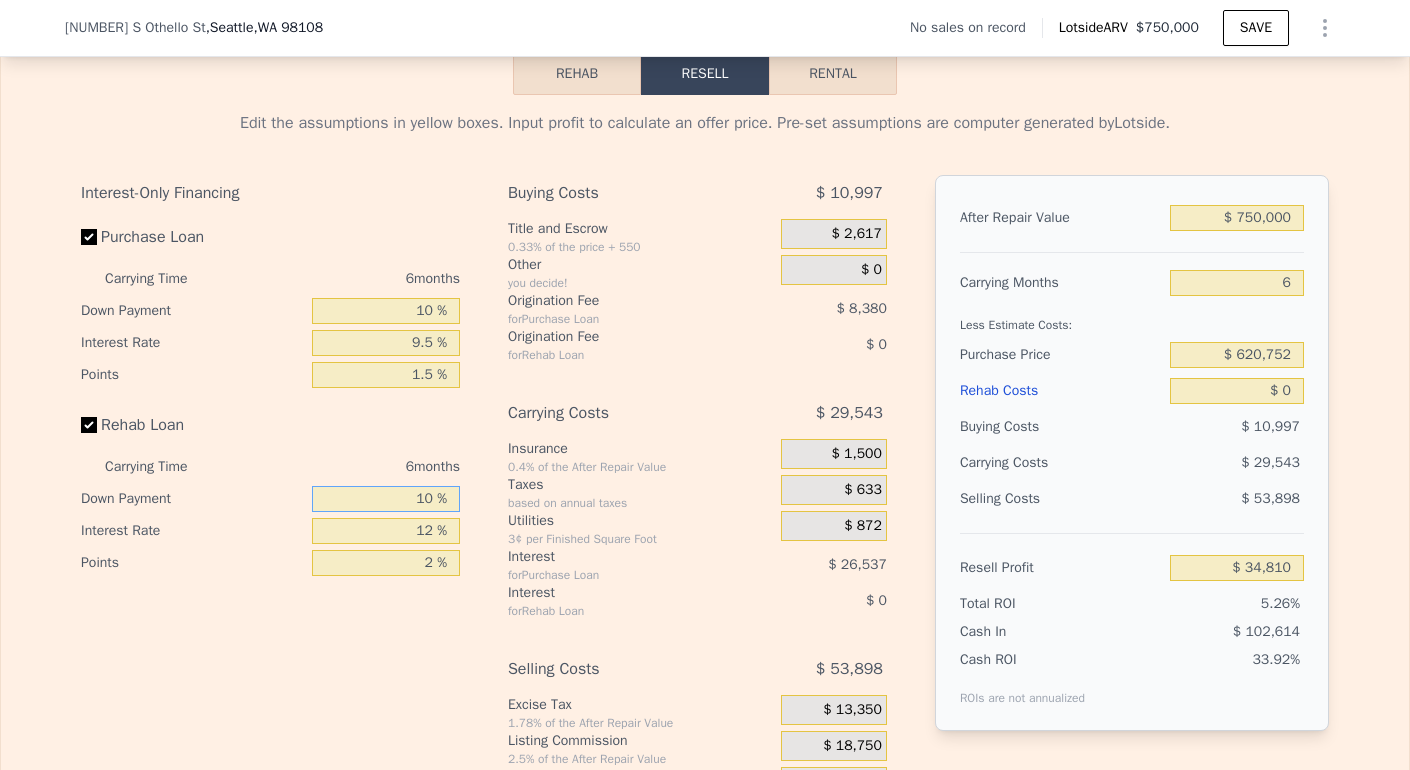 type on "10 %" 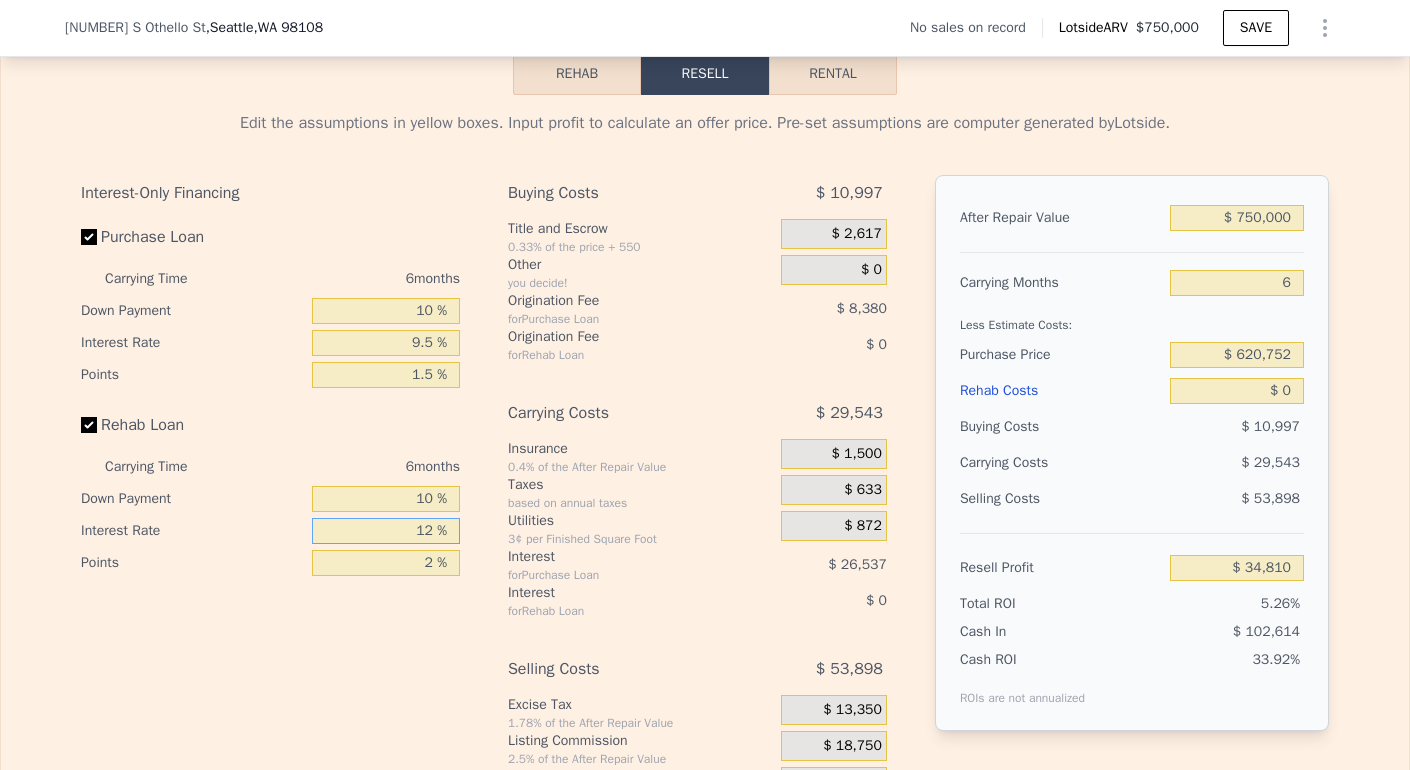 click on "12 %" at bounding box center (386, 531) 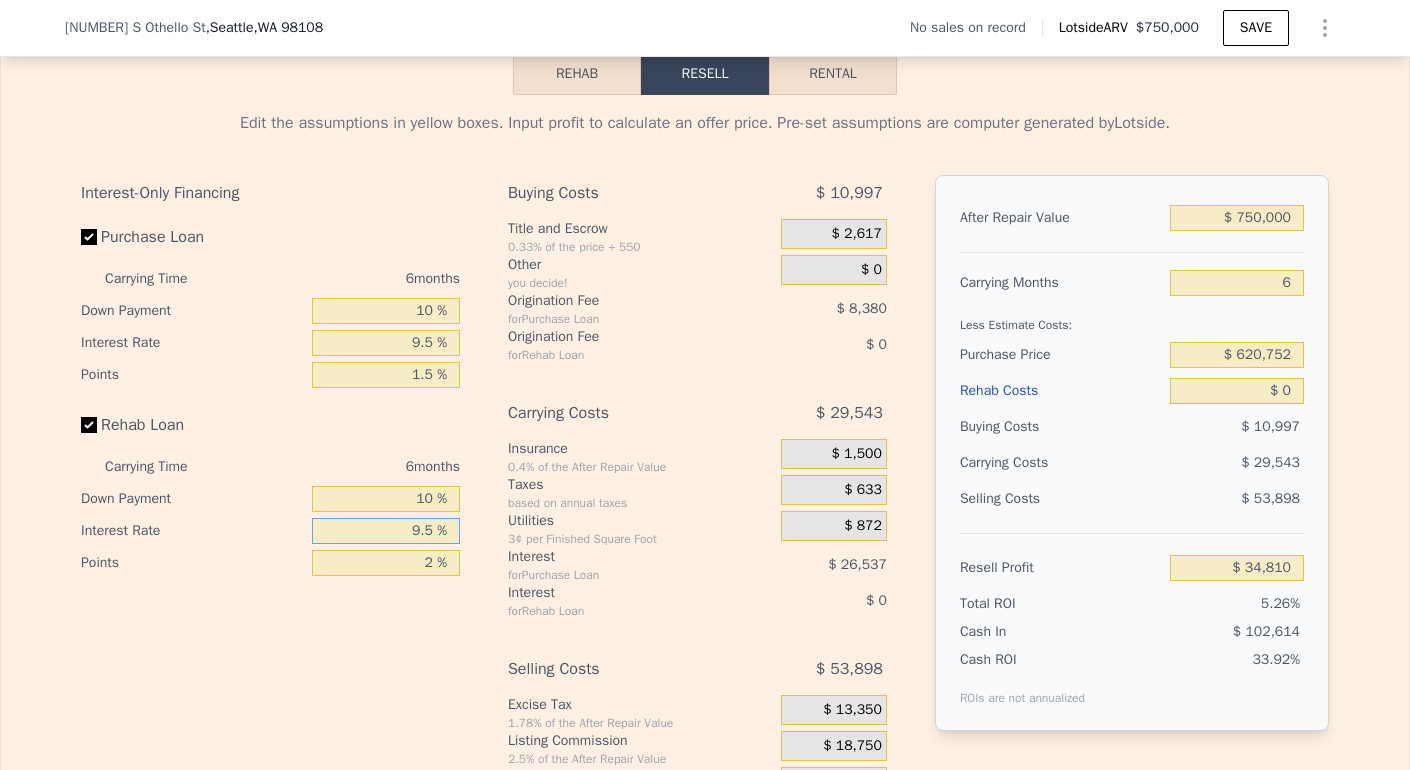type on "9.5 %" 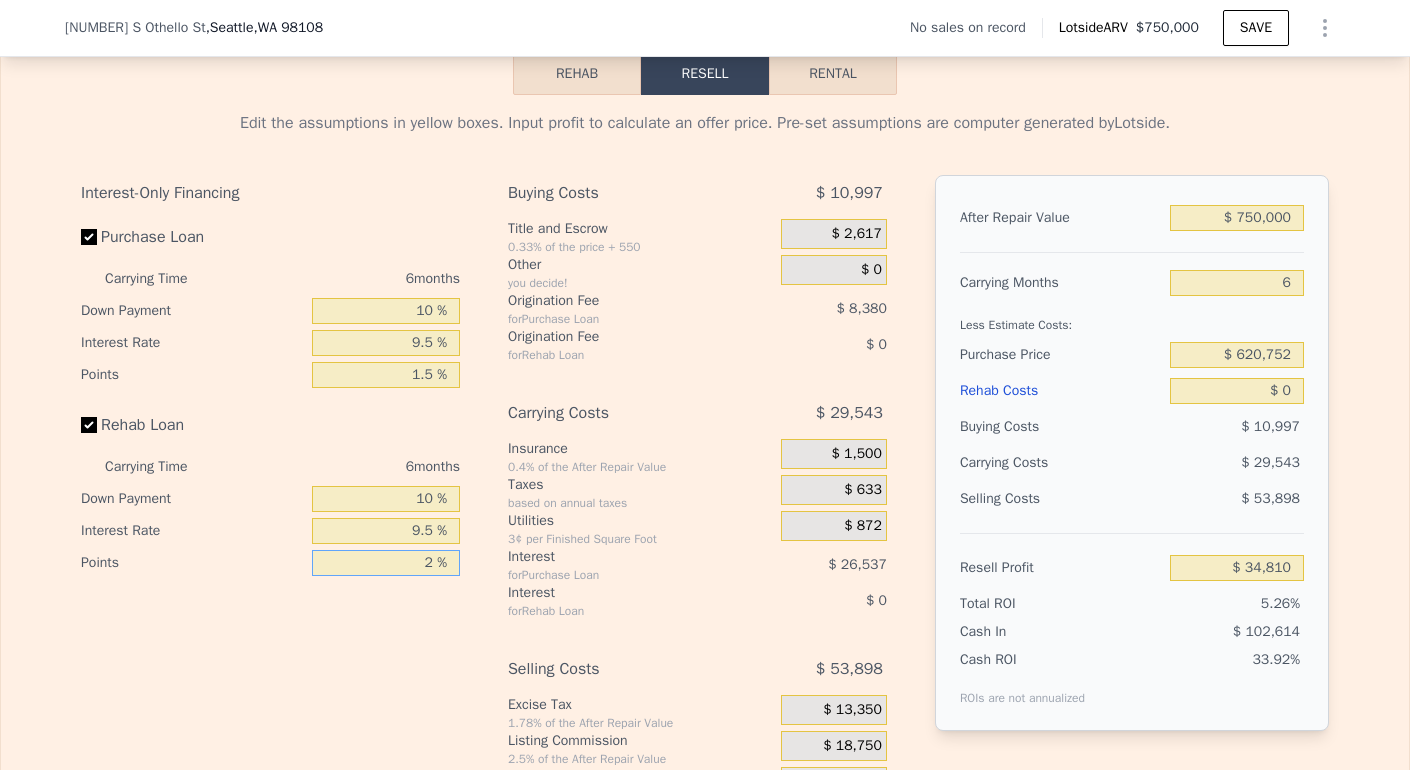 click on "2 %" at bounding box center (386, 563) 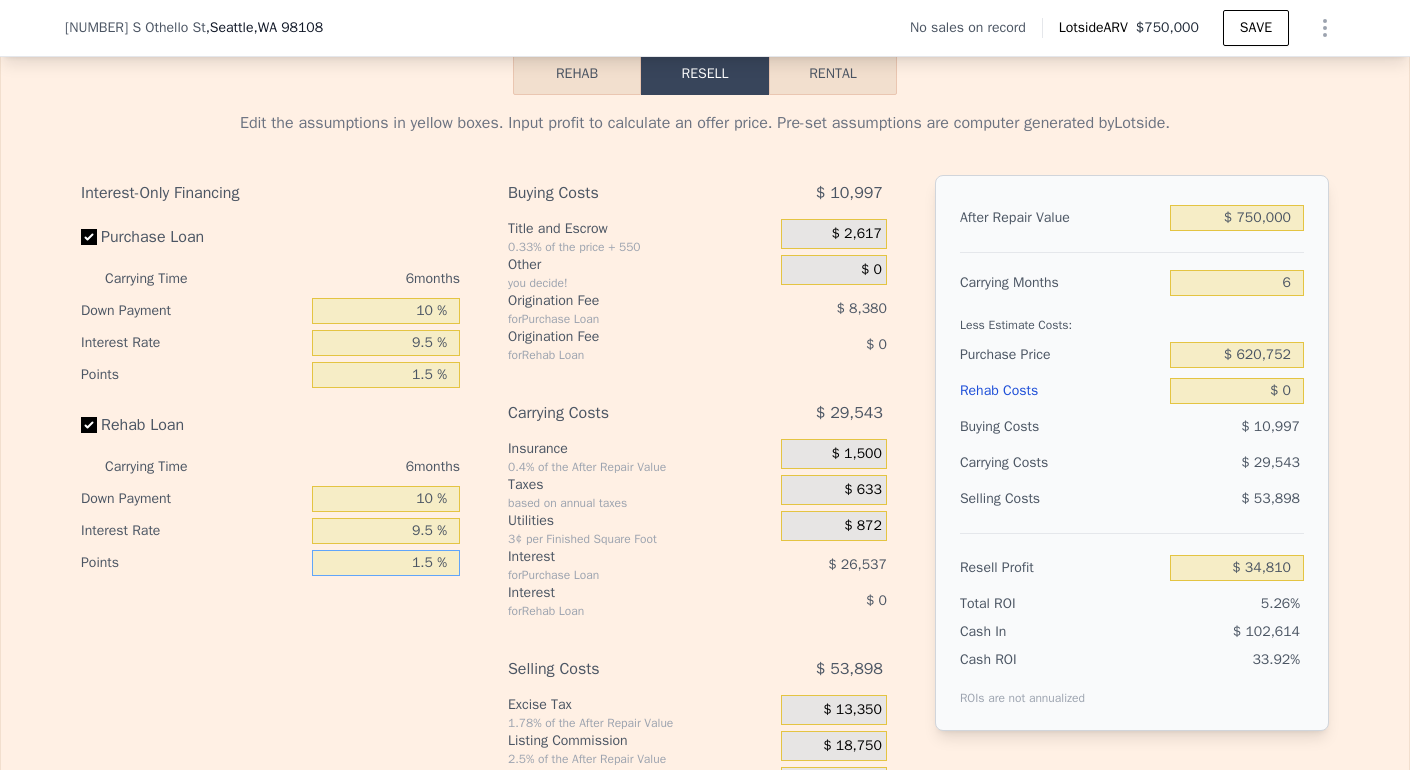 type on "1.5 %" 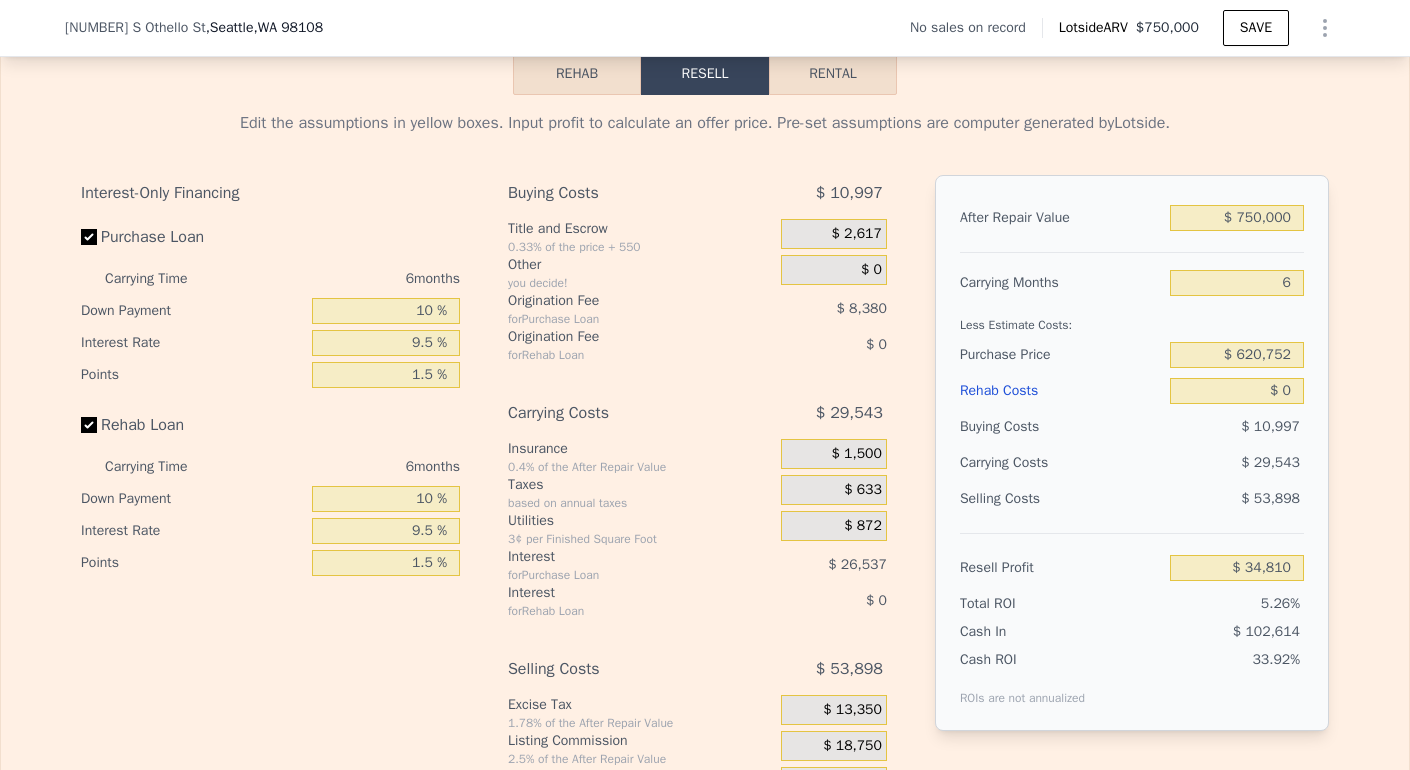 click on "$ 633" at bounding box center (834, 490) 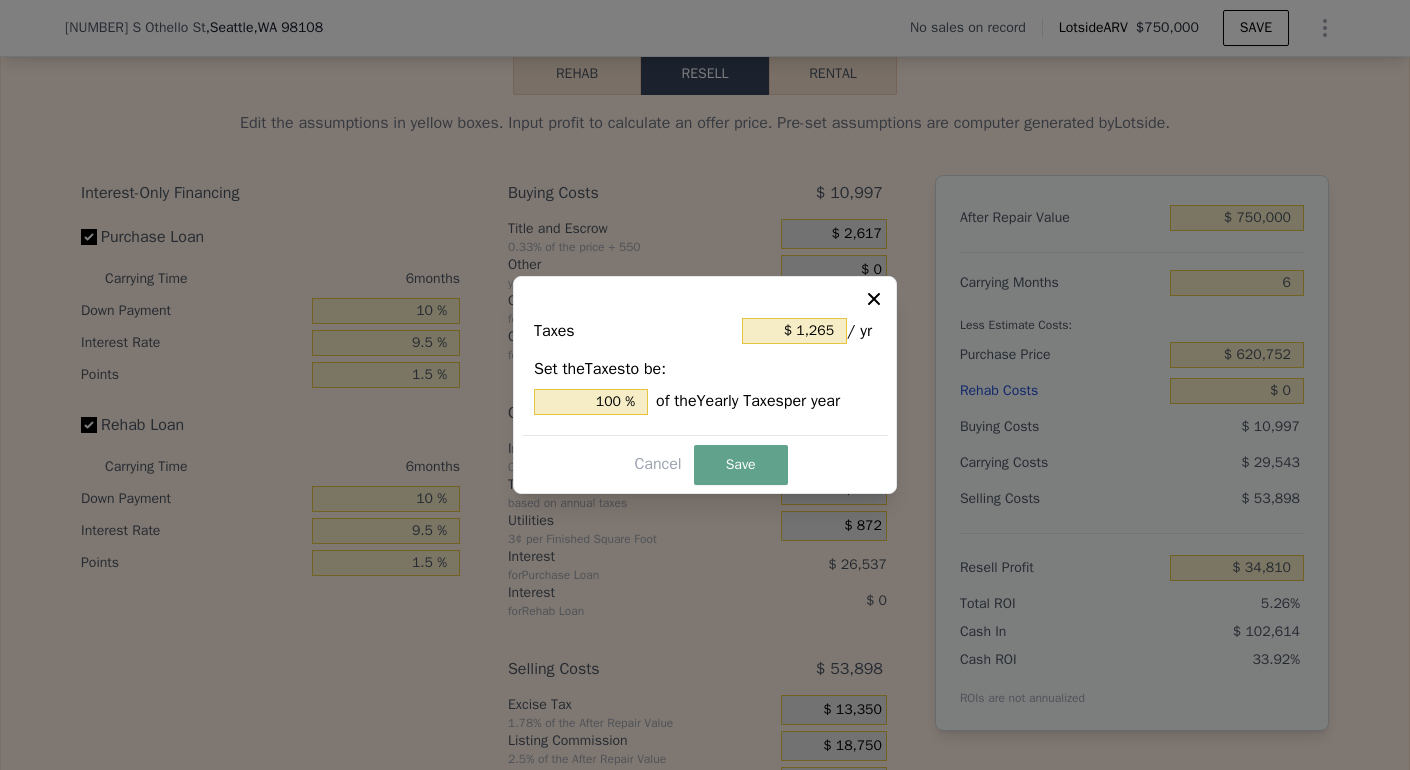 click 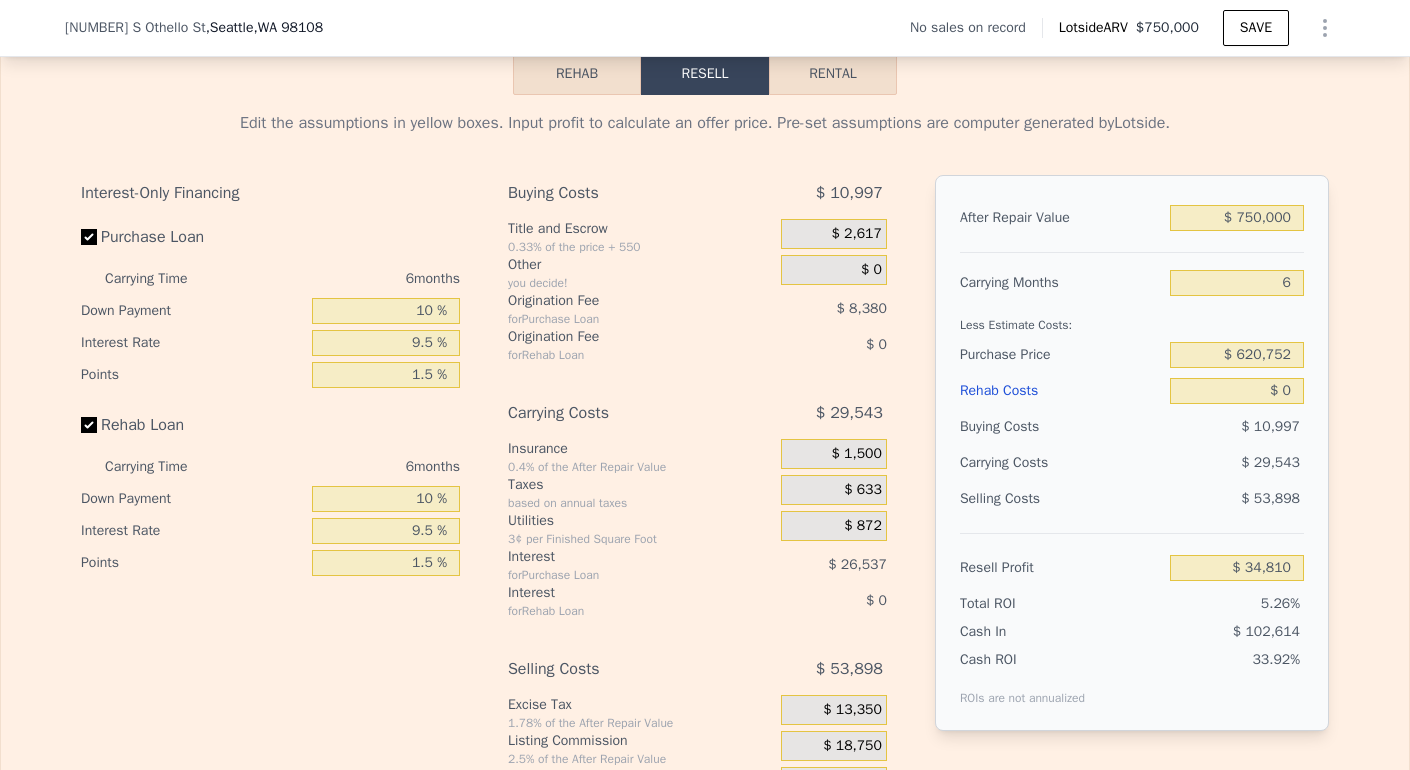click on "Less Estimate Costs:" at bounding box center [1132, 319] 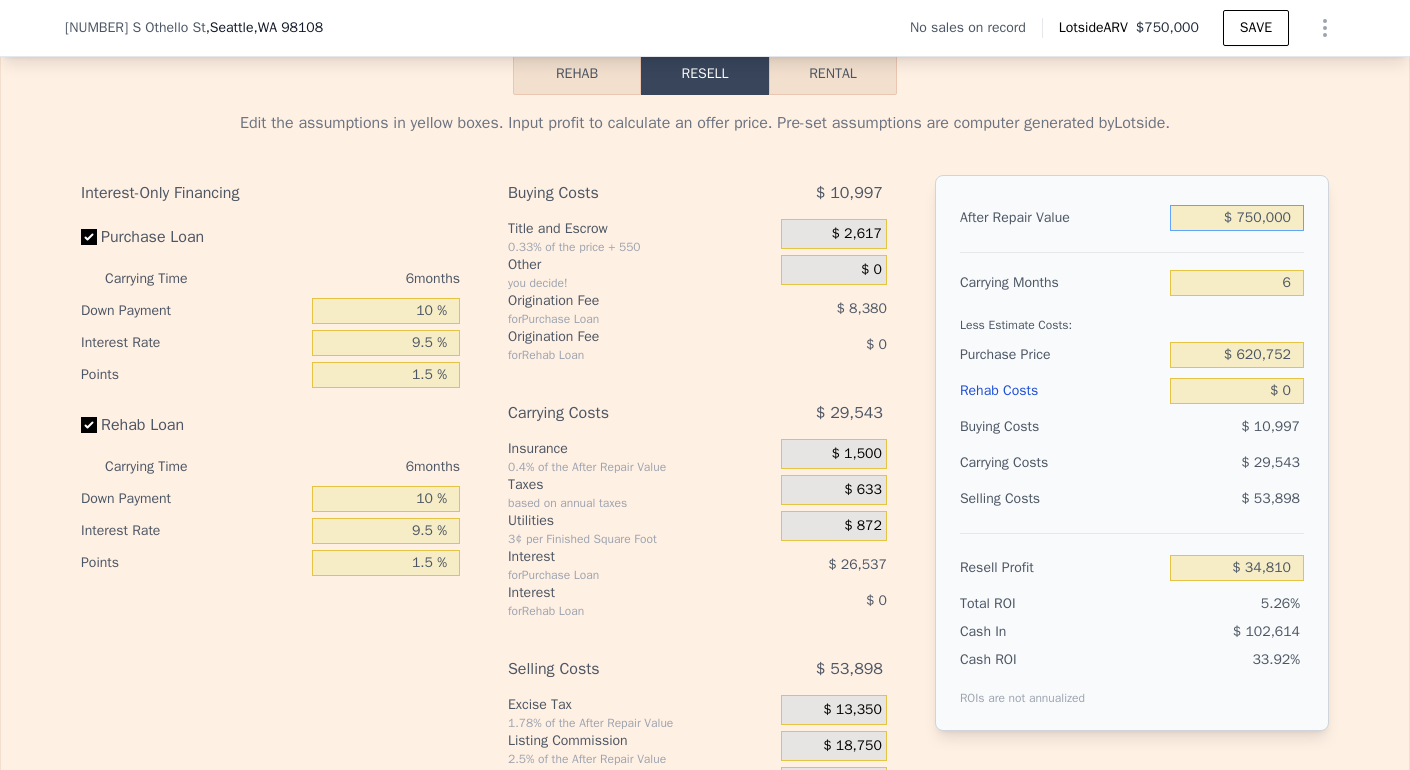 click on "$ 750,000" at bounding box center [1237, 218] 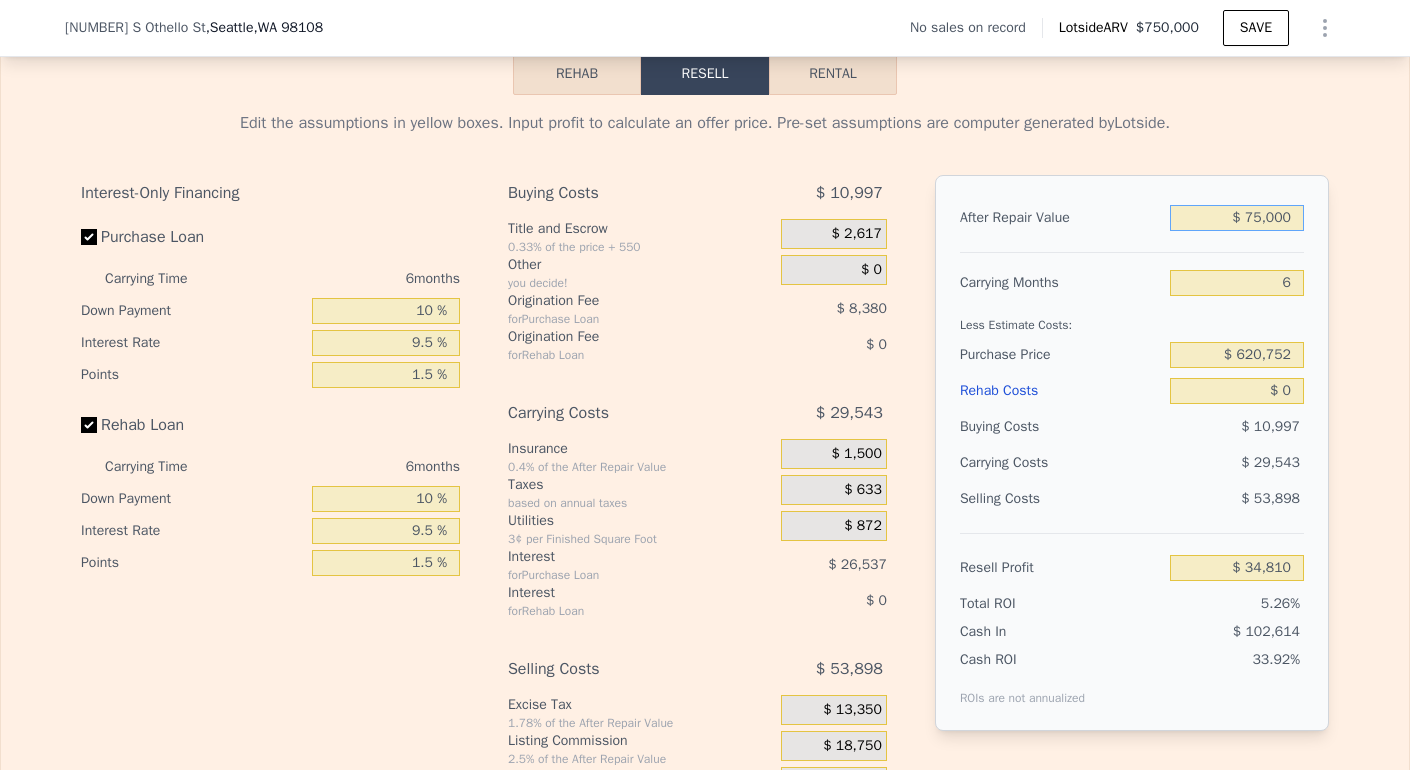 type on "-$ 590,827" 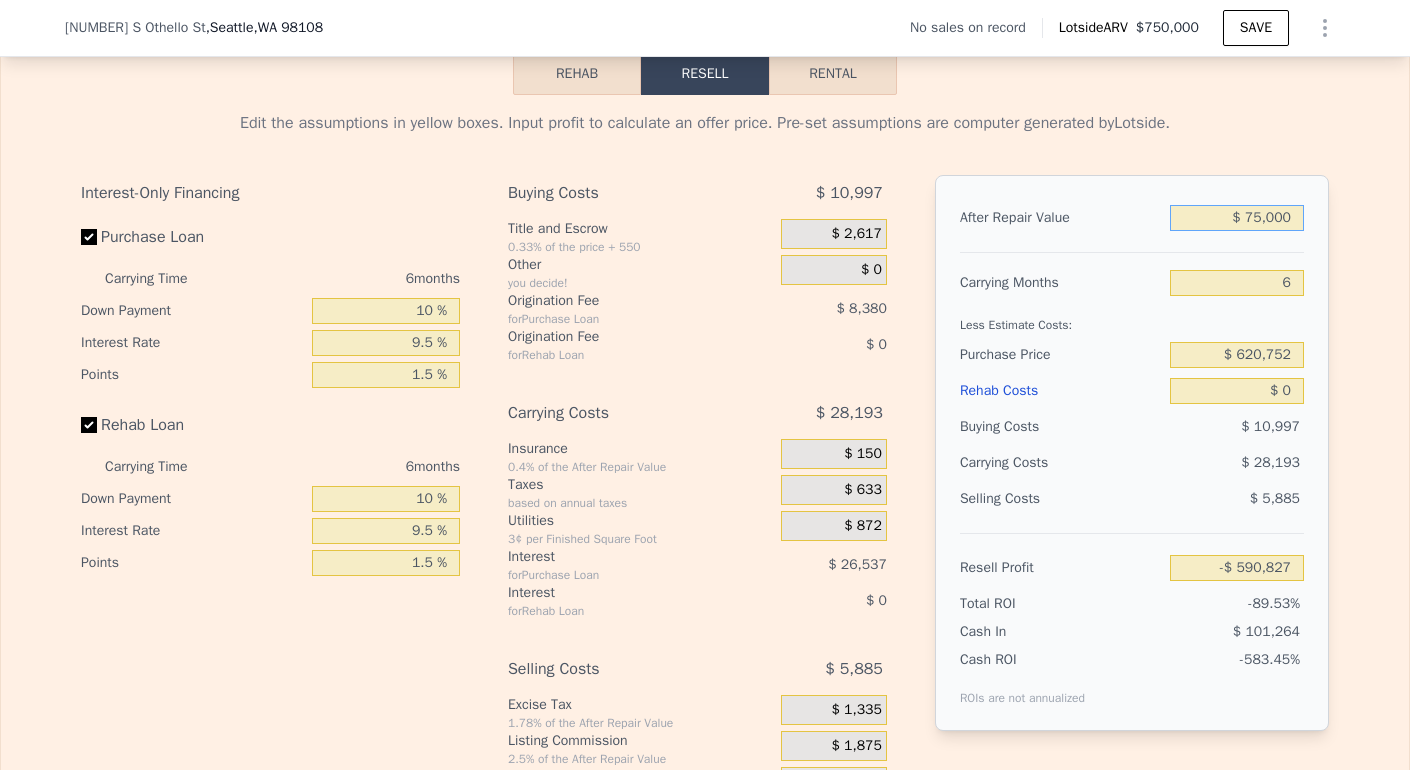 type on "$ 7,000" 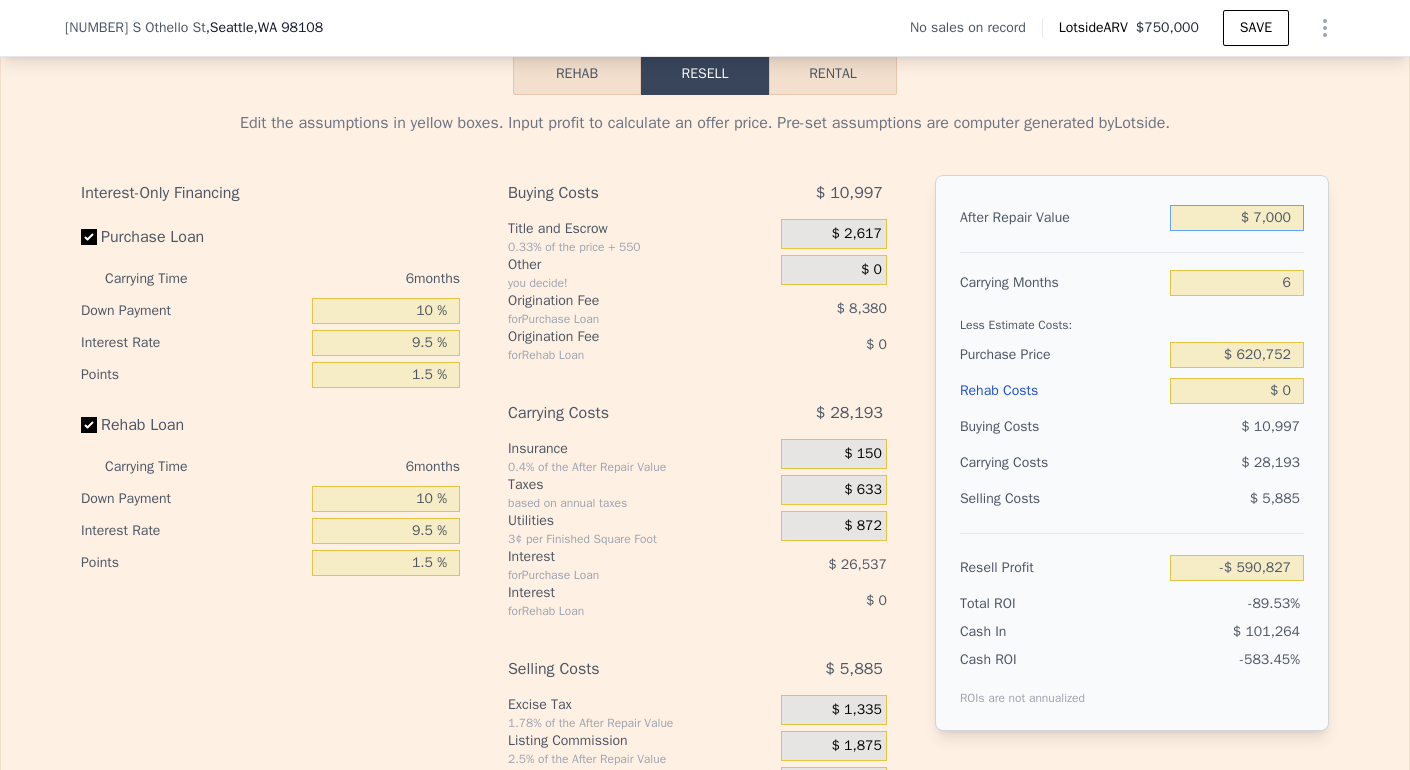 type on "-$ 653,854" 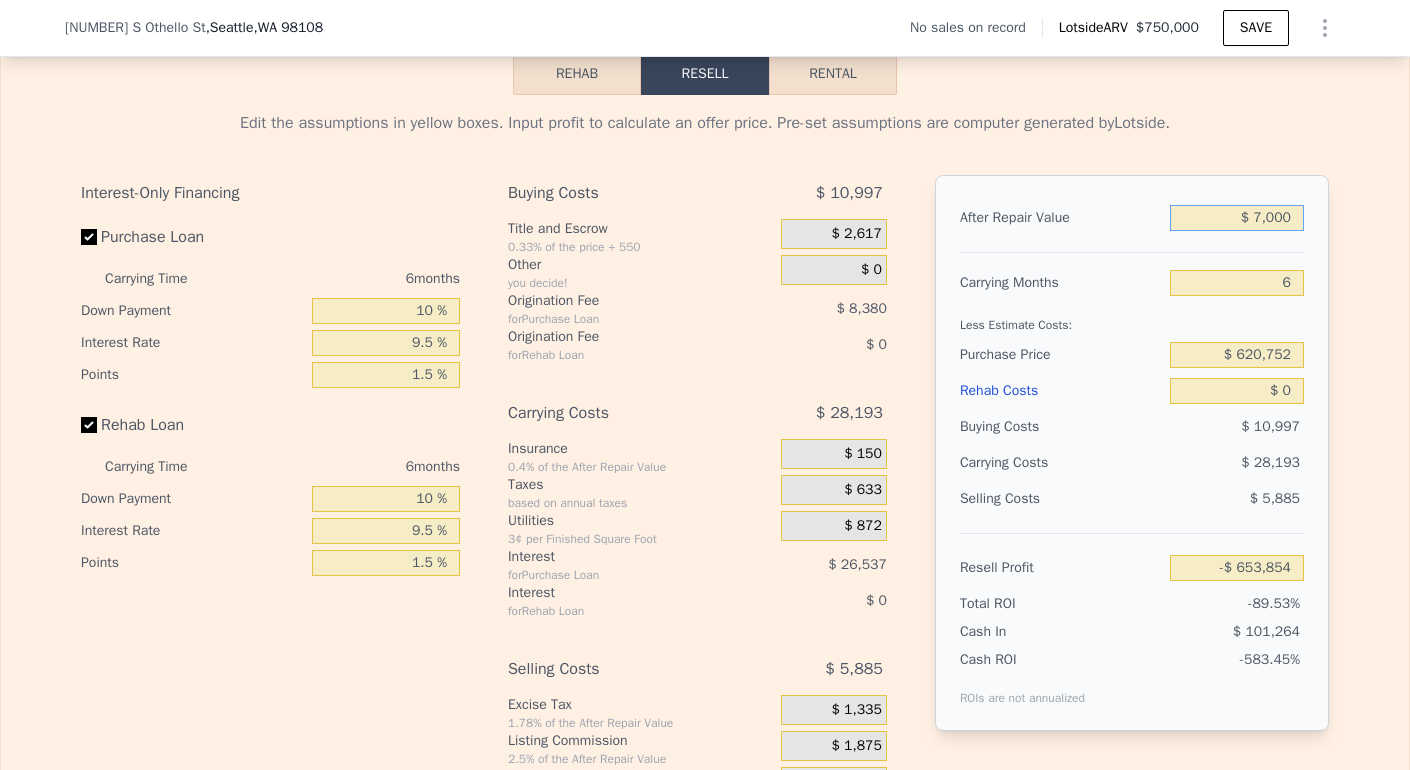 type on "$ 000" 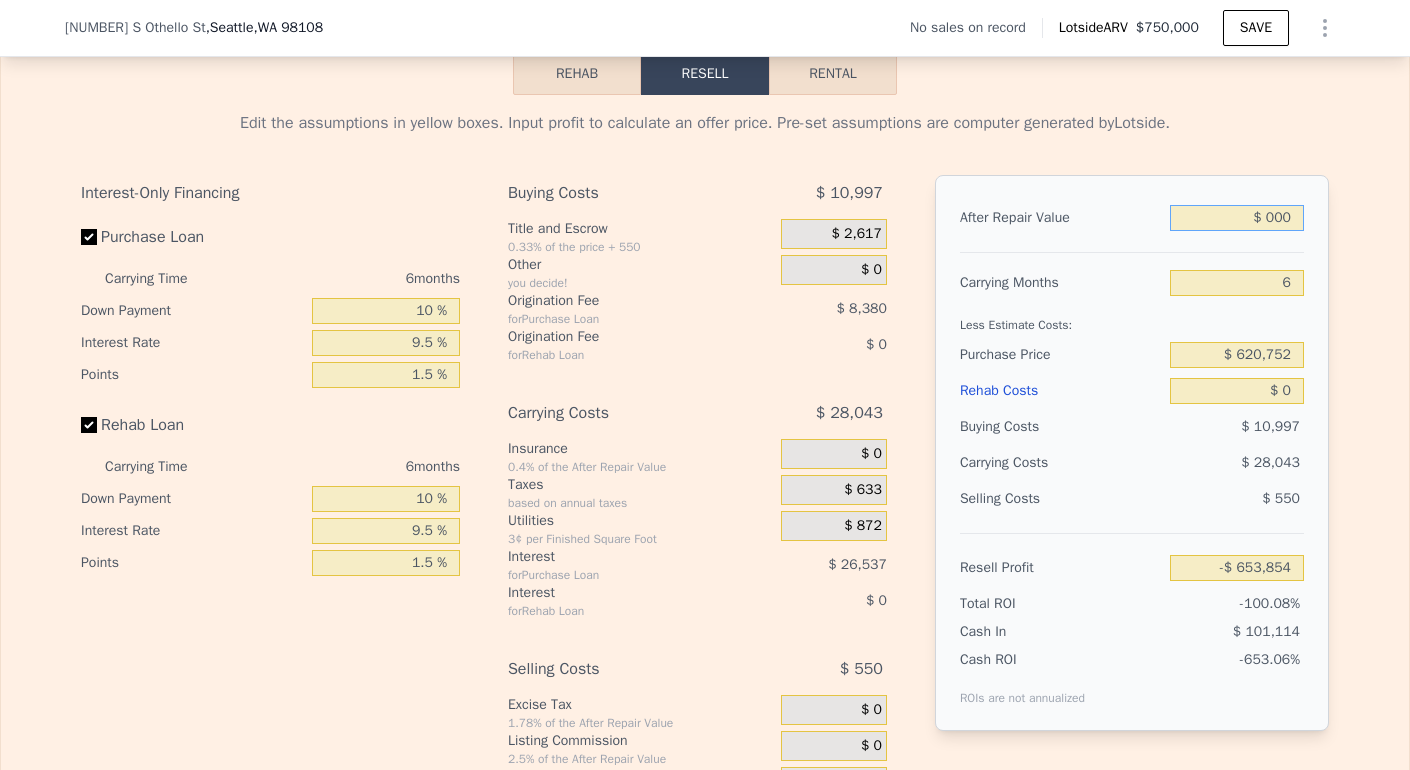 type on "-$ 660,342" 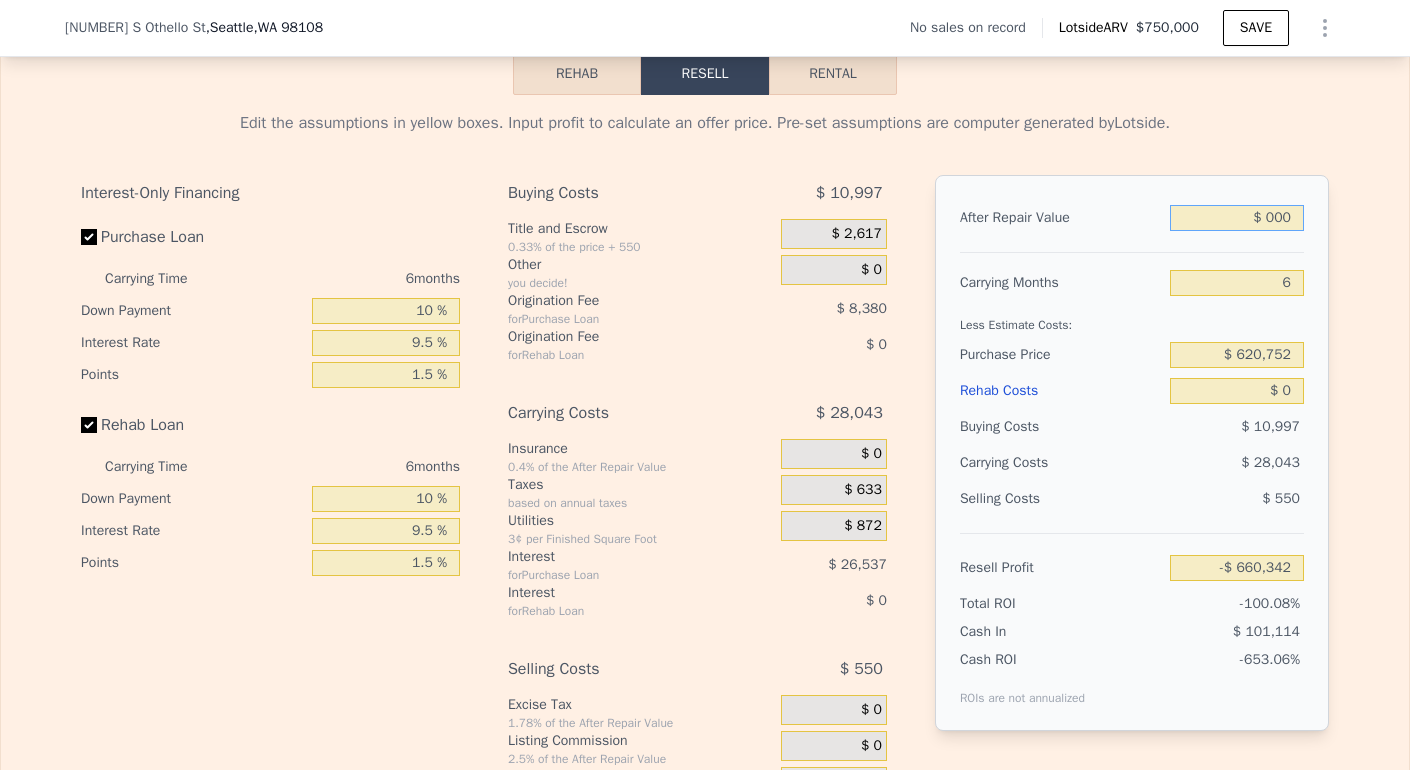 type on "$ 8,000" 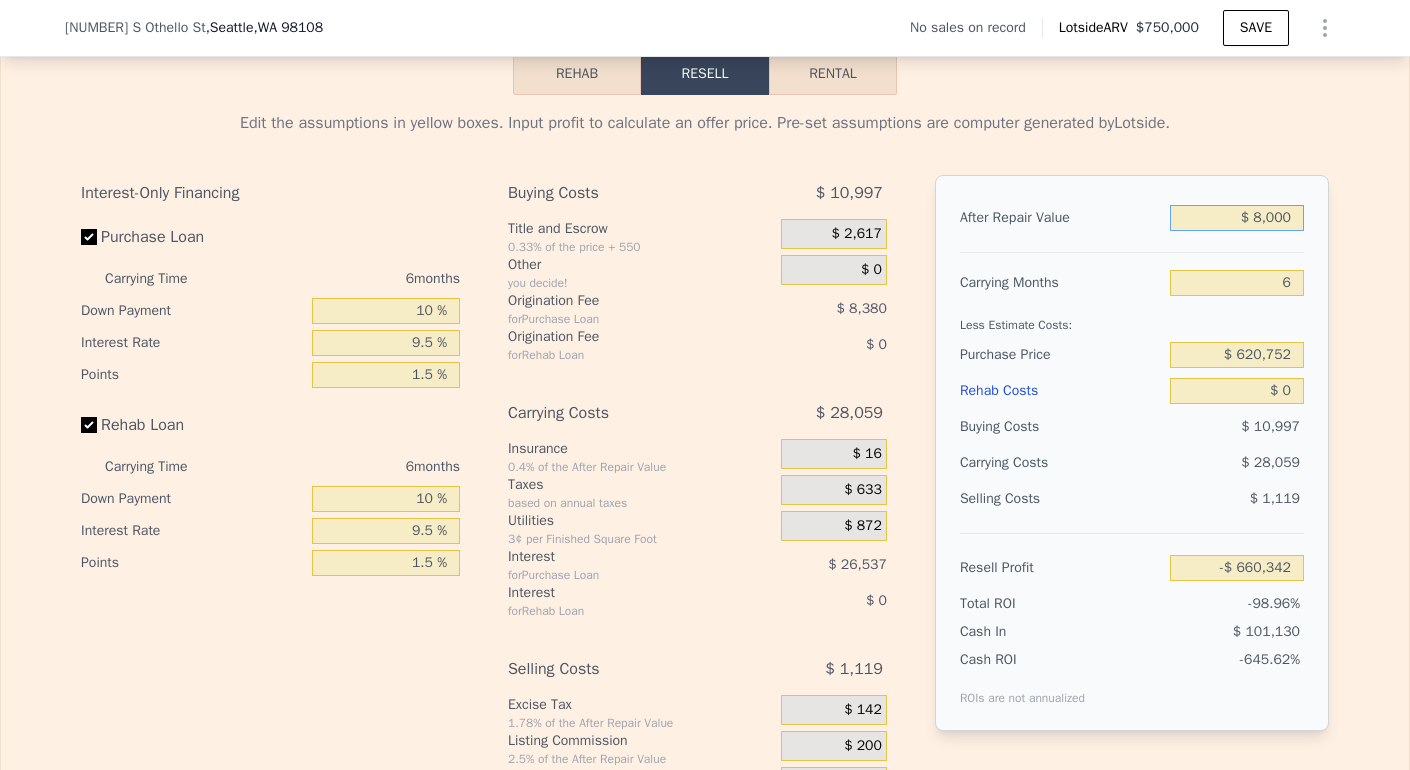 type on "-$ 652,927" 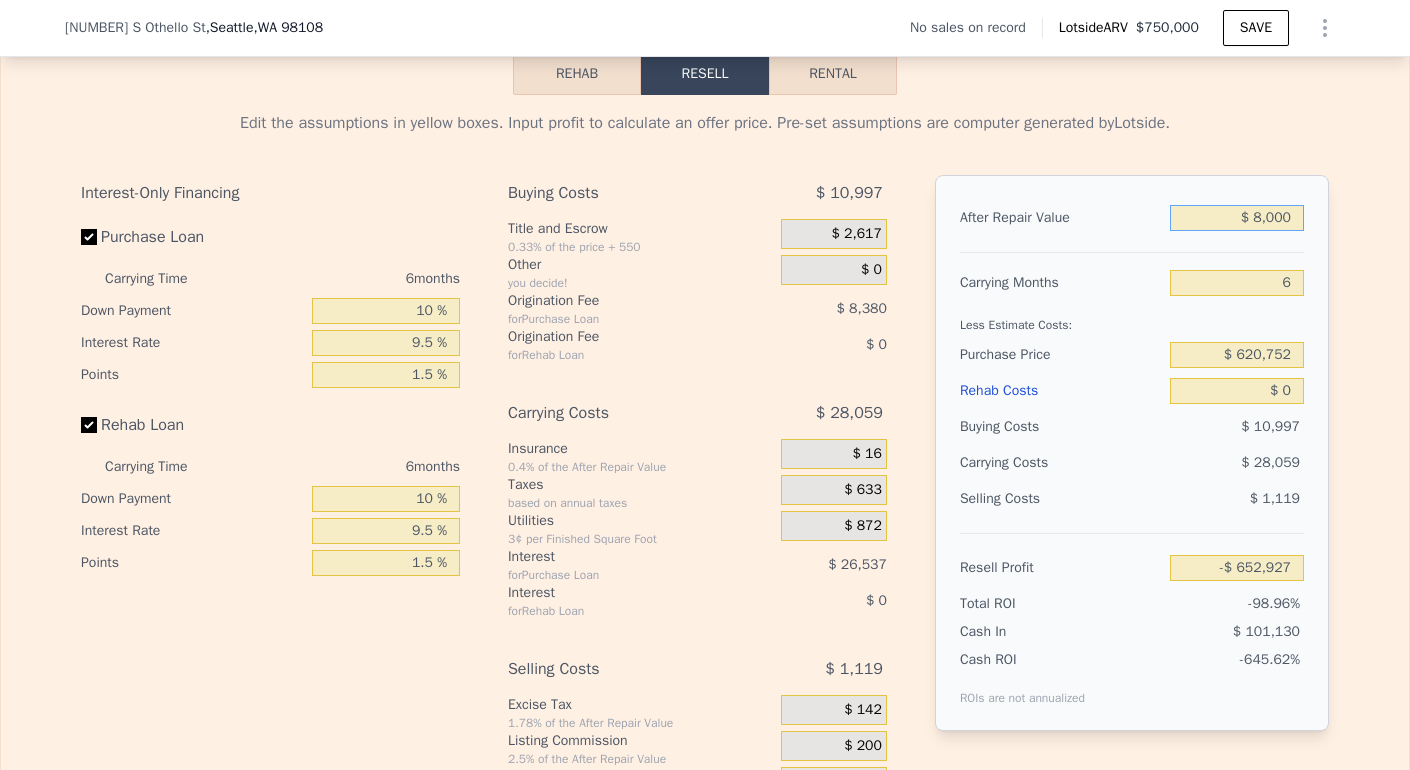 type on "$ 80,000" 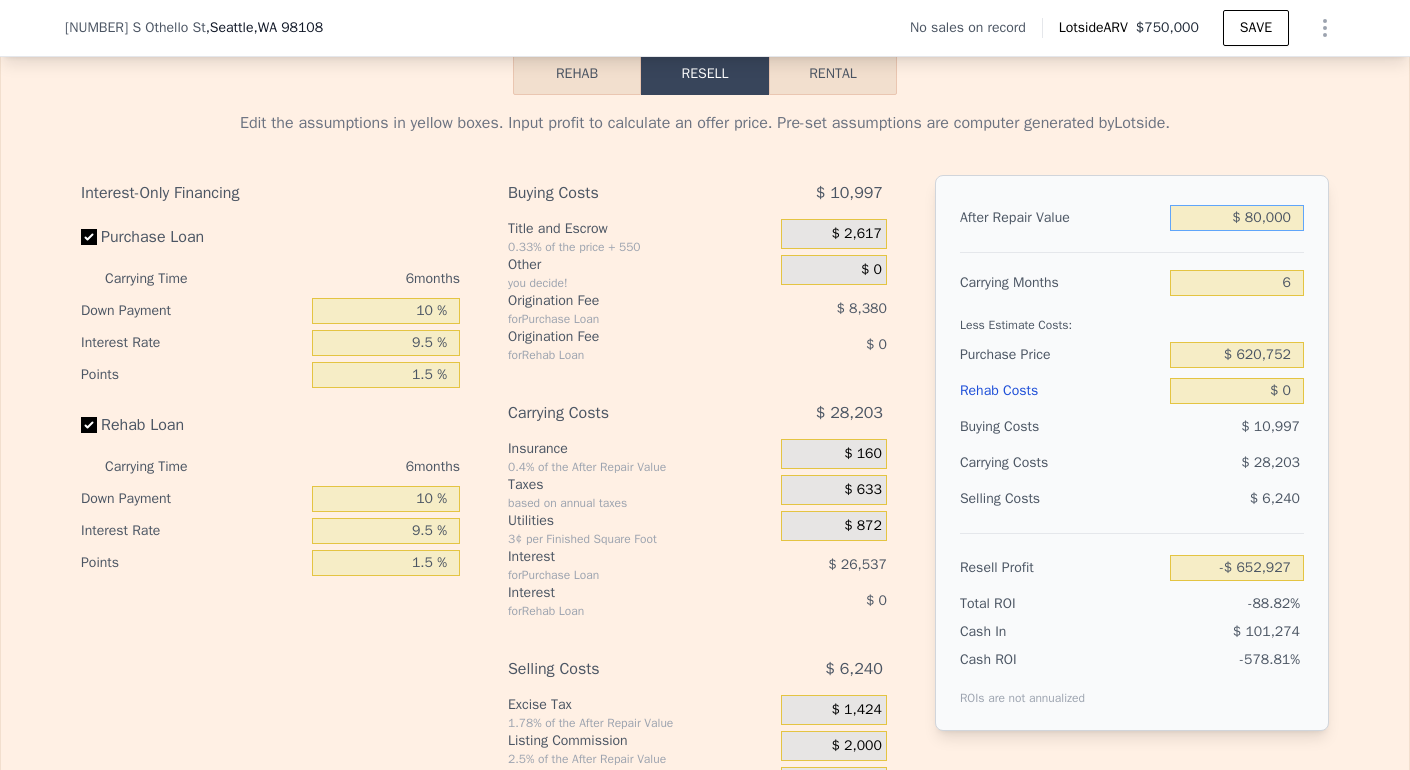 type on "-$ 586,192" 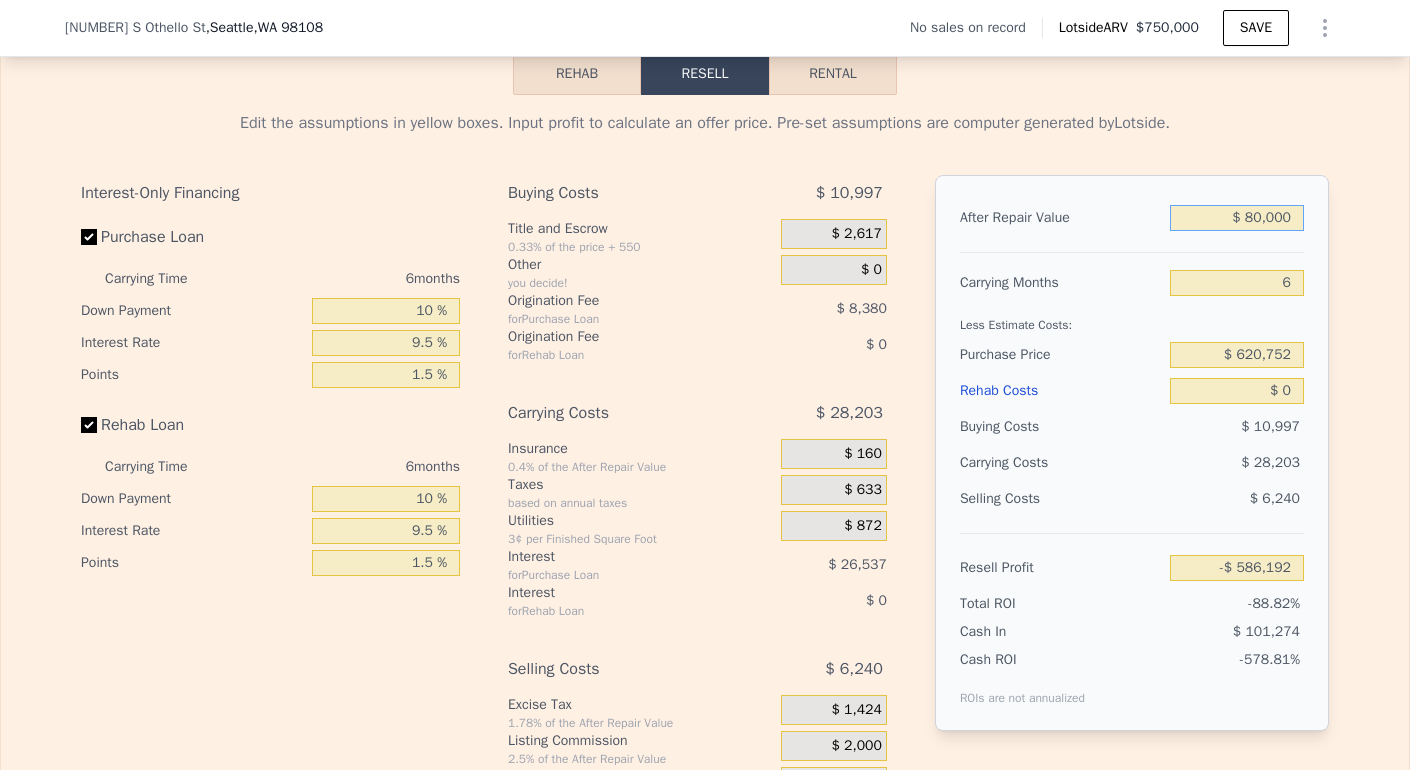 type on "$ 800,000" 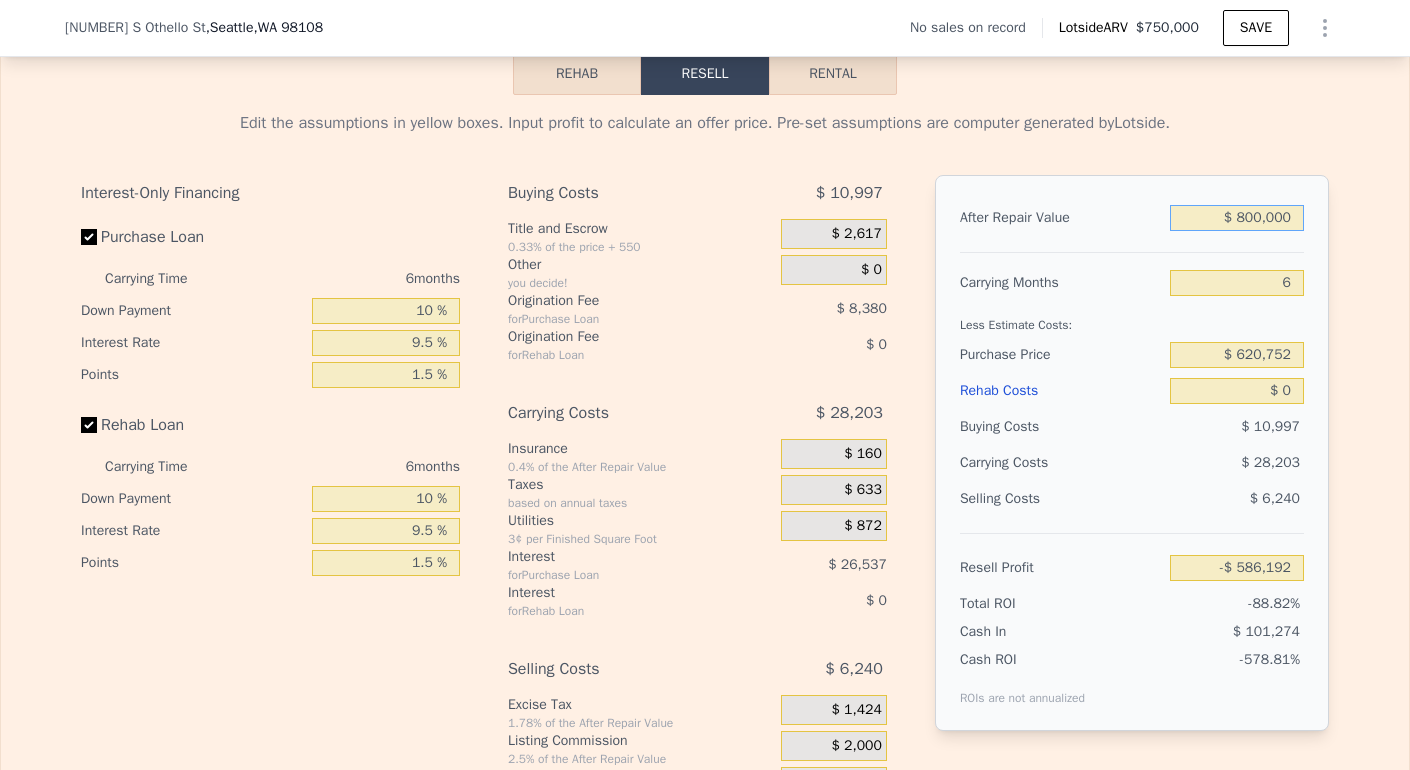 type on "$ 81,154" 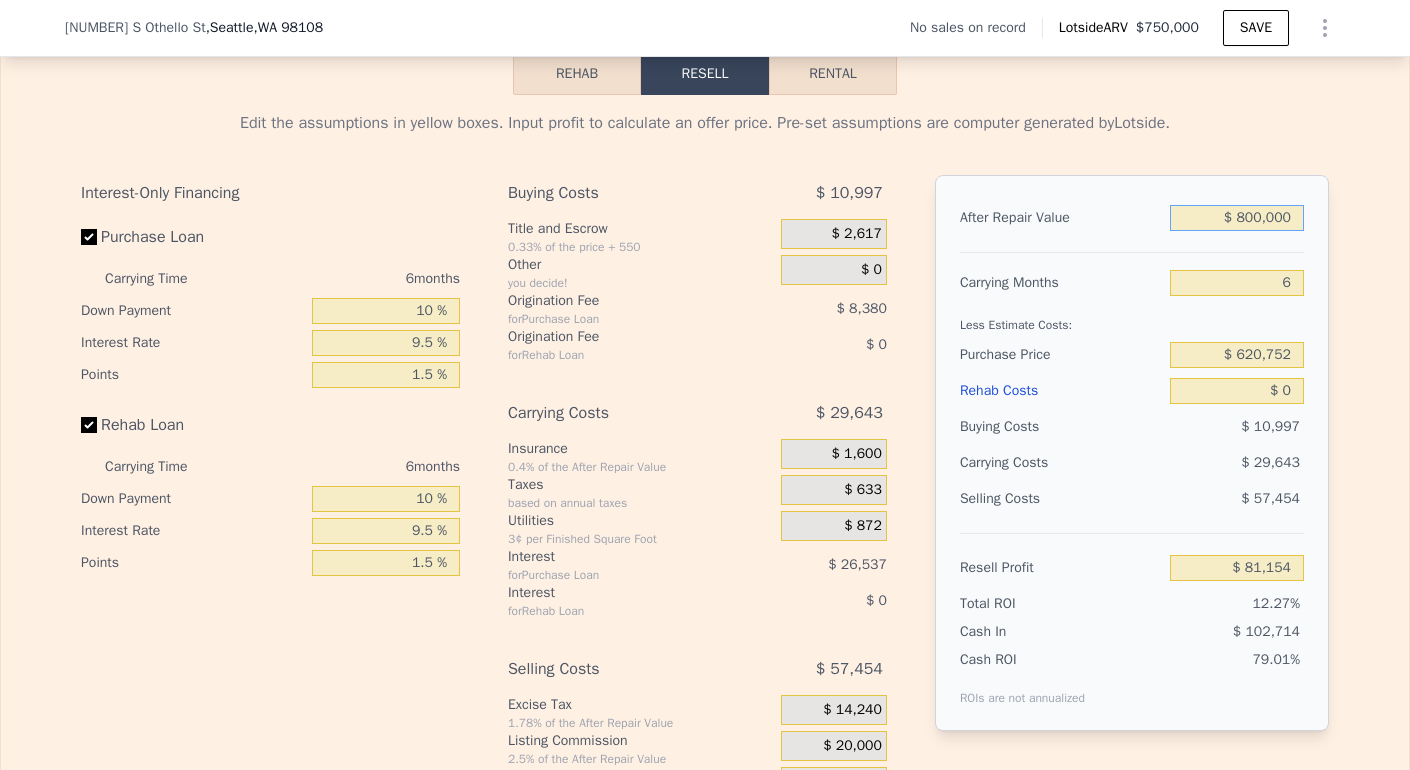 type on "$ 800,000" 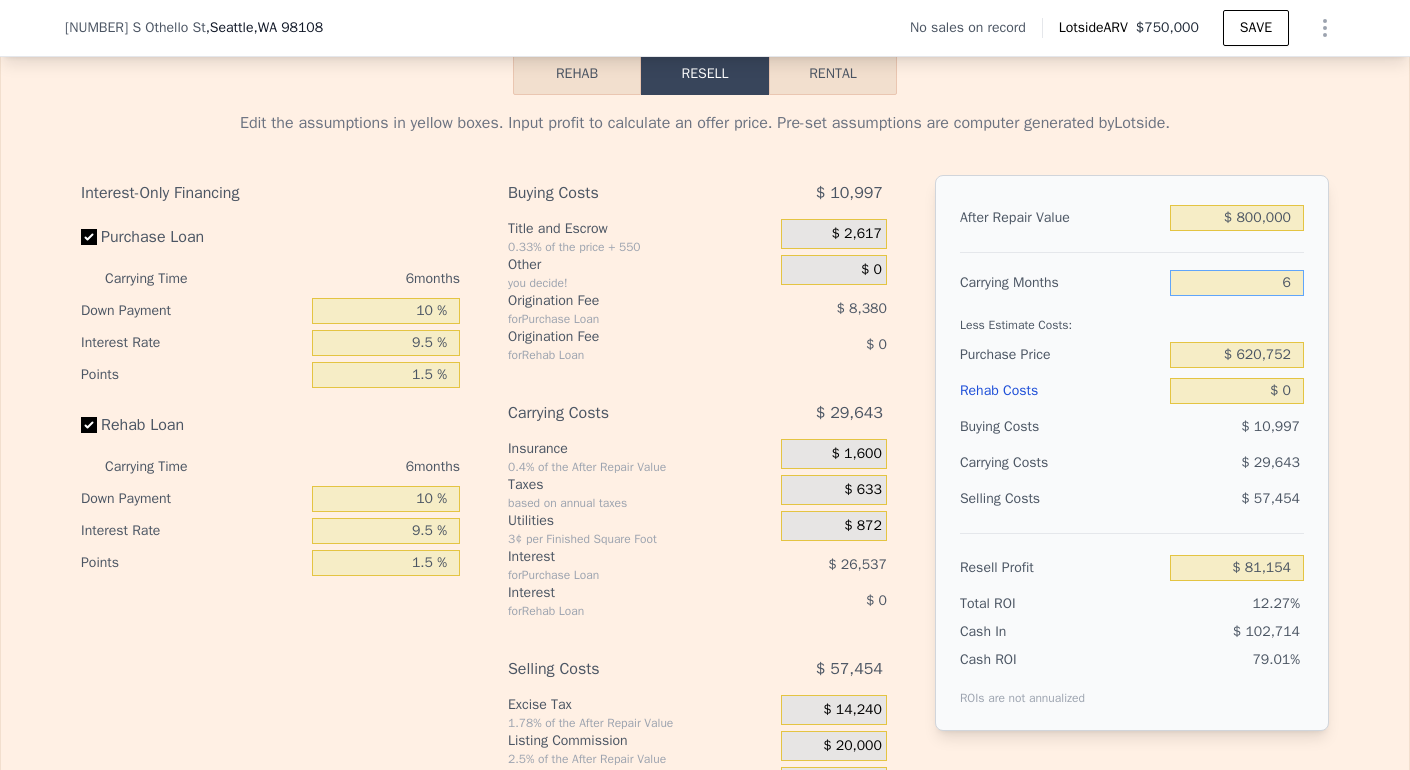 click on "6" at bounding box center [1237, 283] 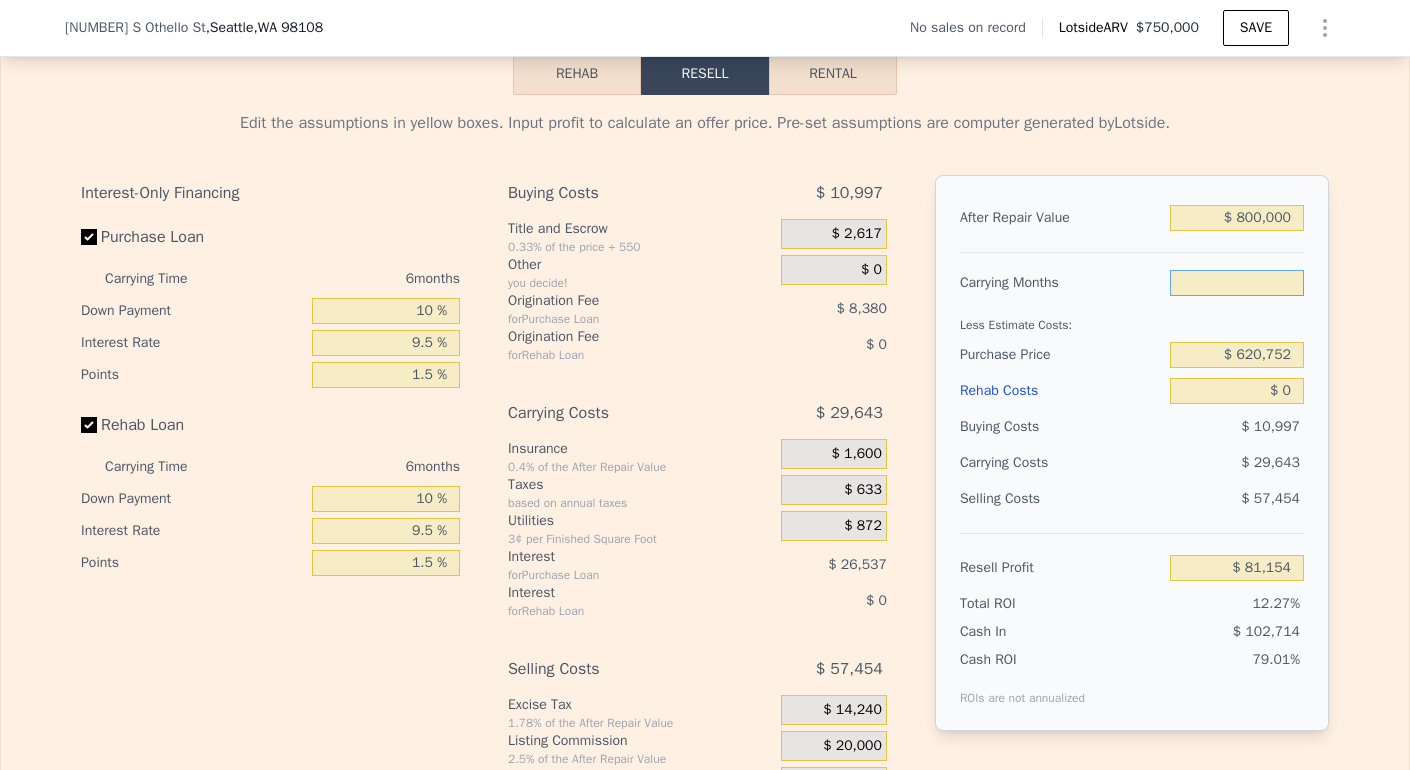 type on "3" 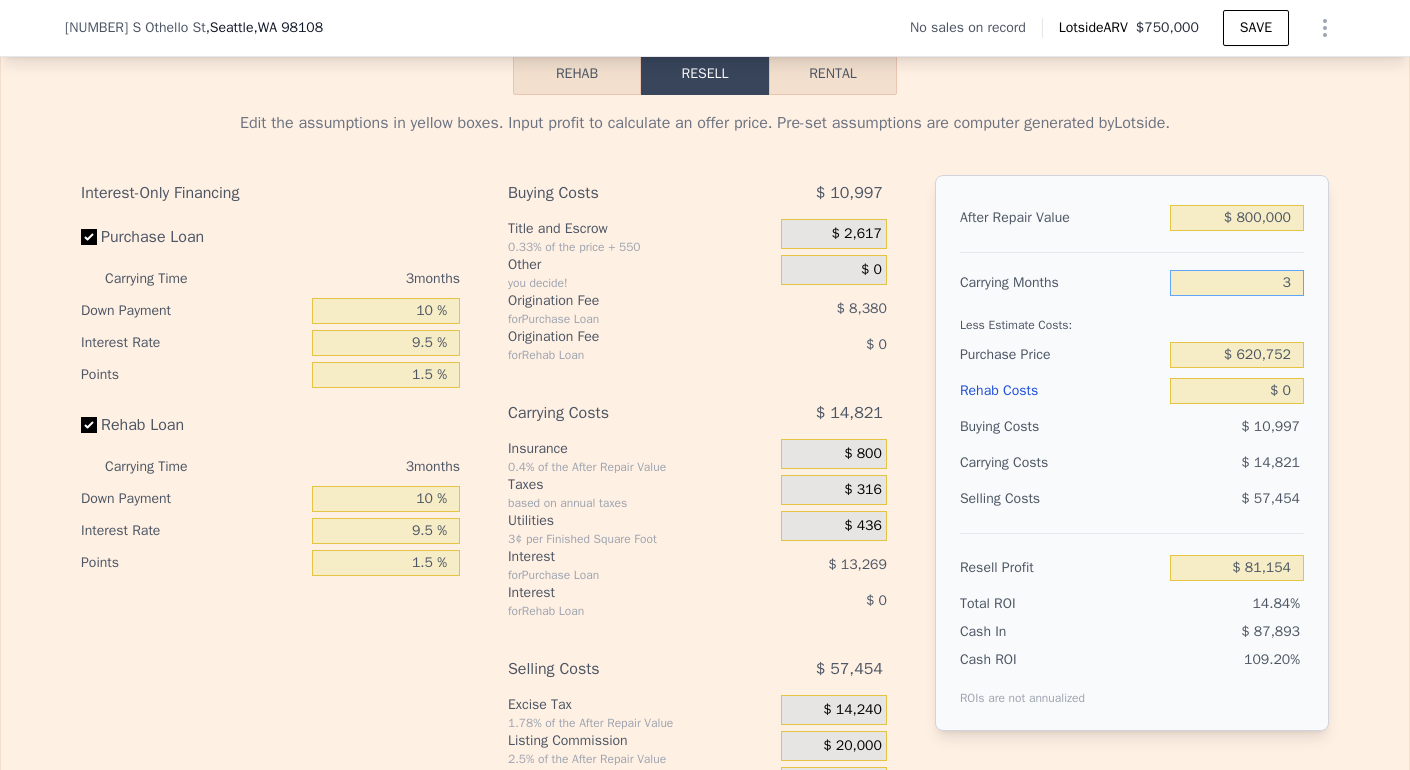 type on "$ 95,976" 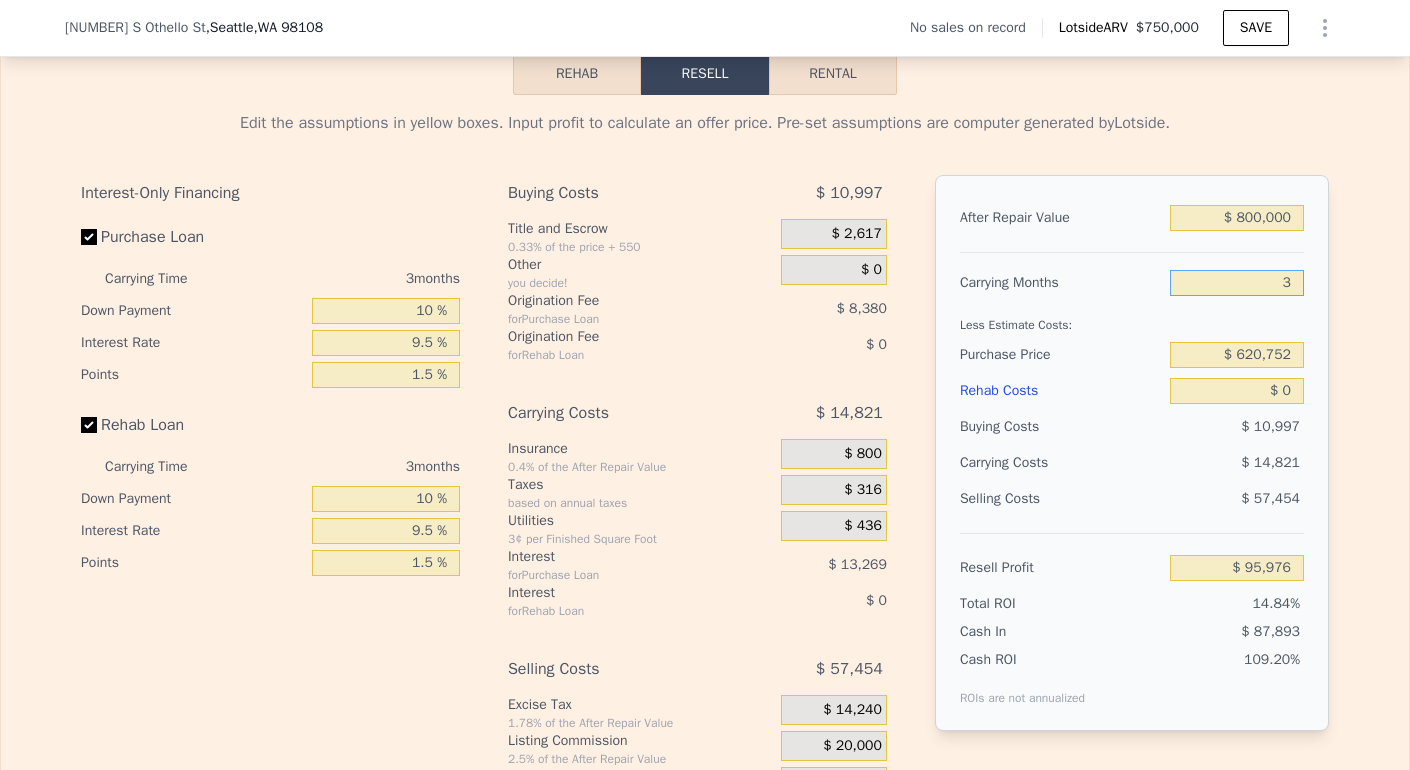 type on "3" 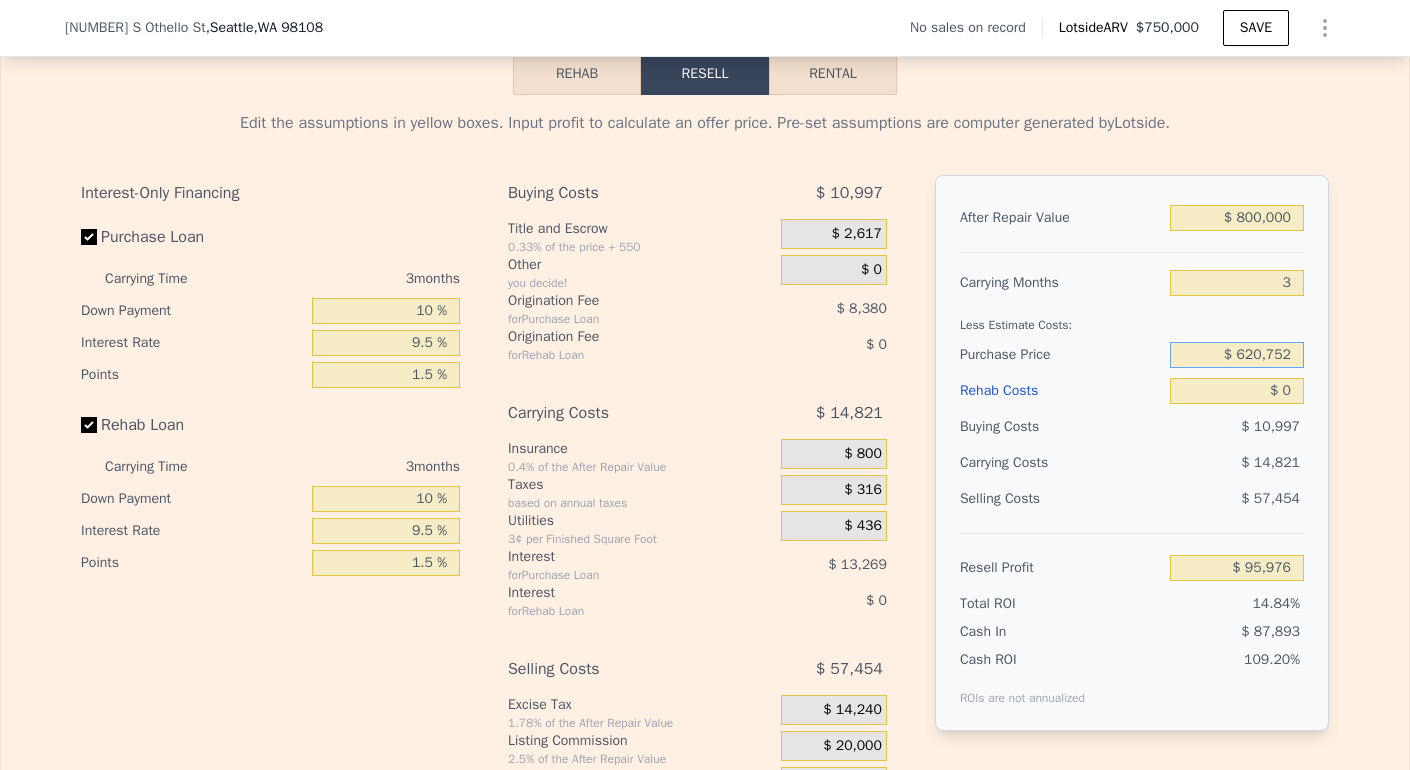 drag, startPoint x: 1231, startPoint y: 380, endPoint x: 1304, endPoint y: 386, distance: 73.24616 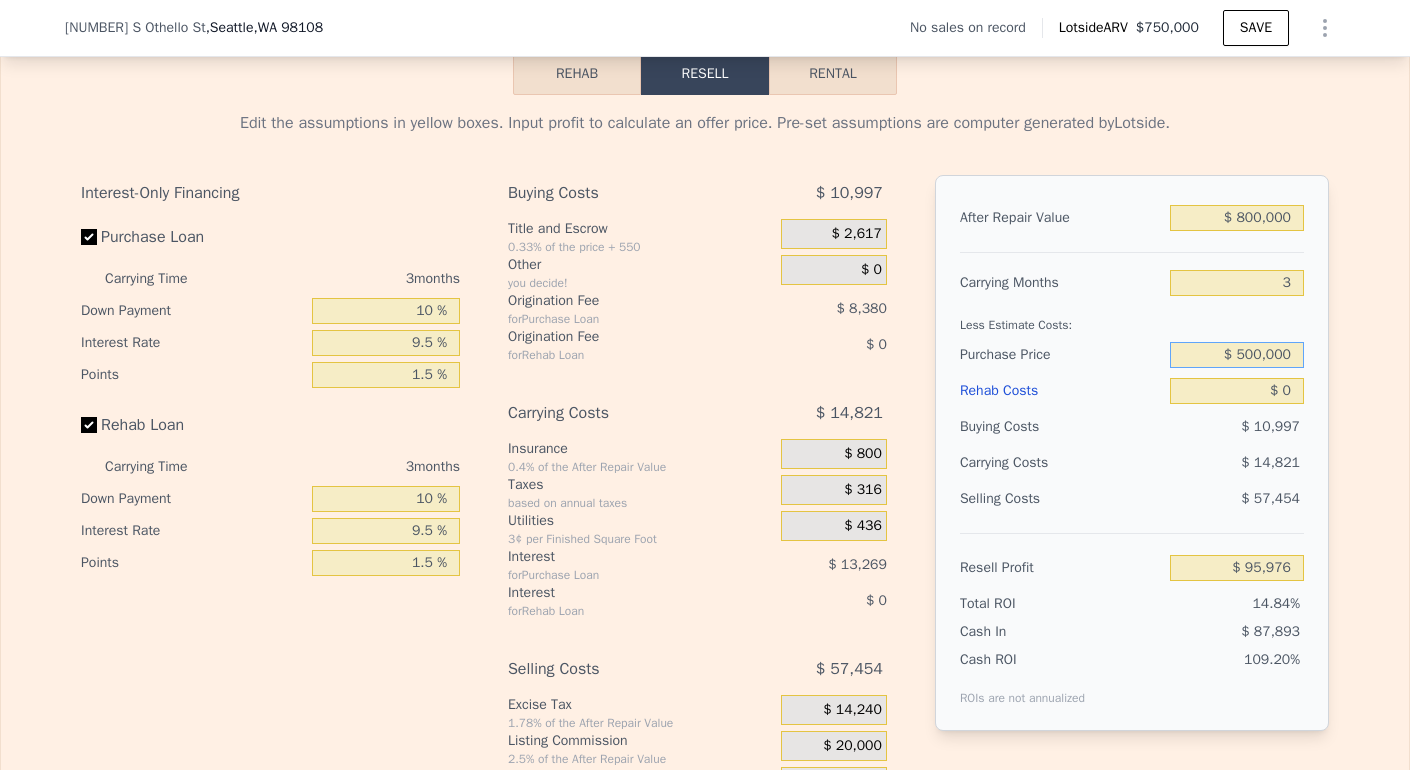 type on "$ 500,000" 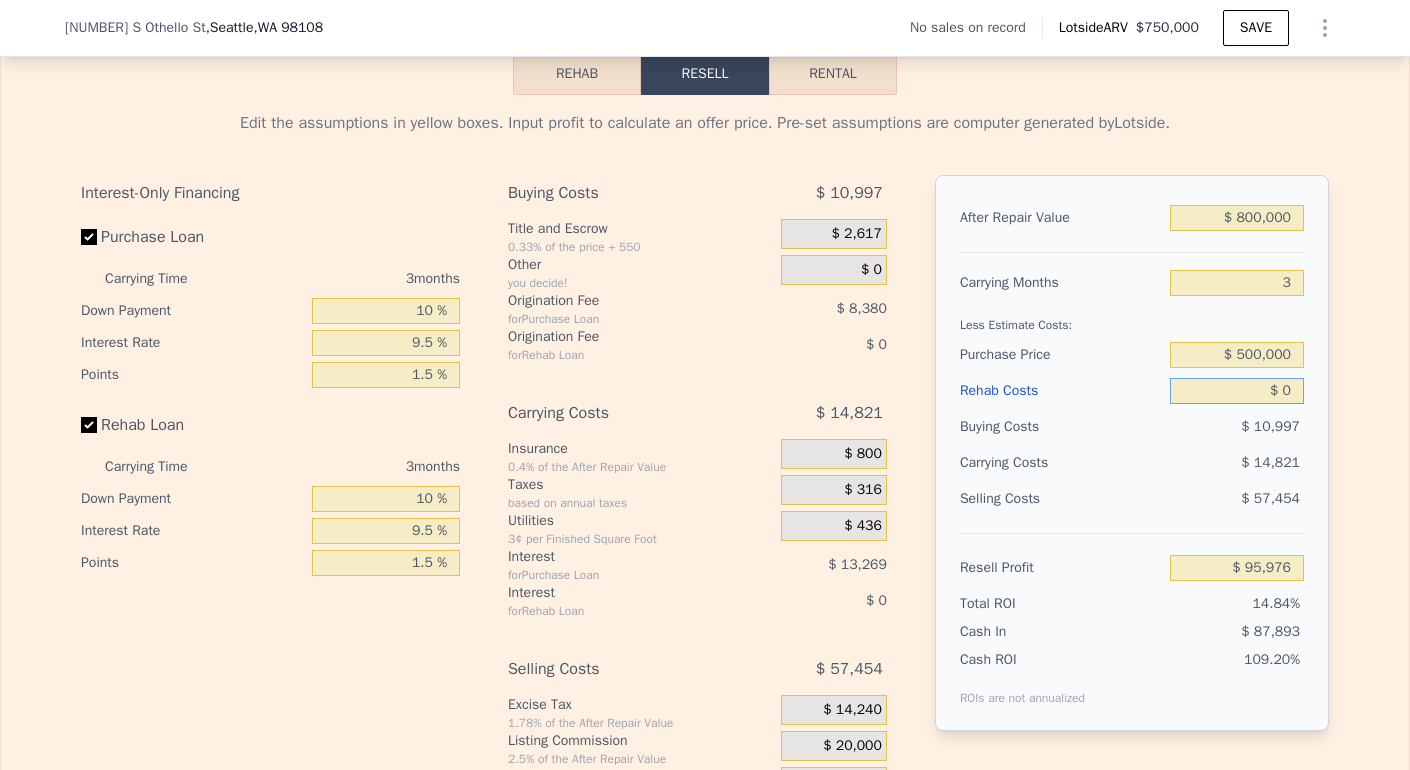 click on "$ 0" at bounding box center [1237, 391] 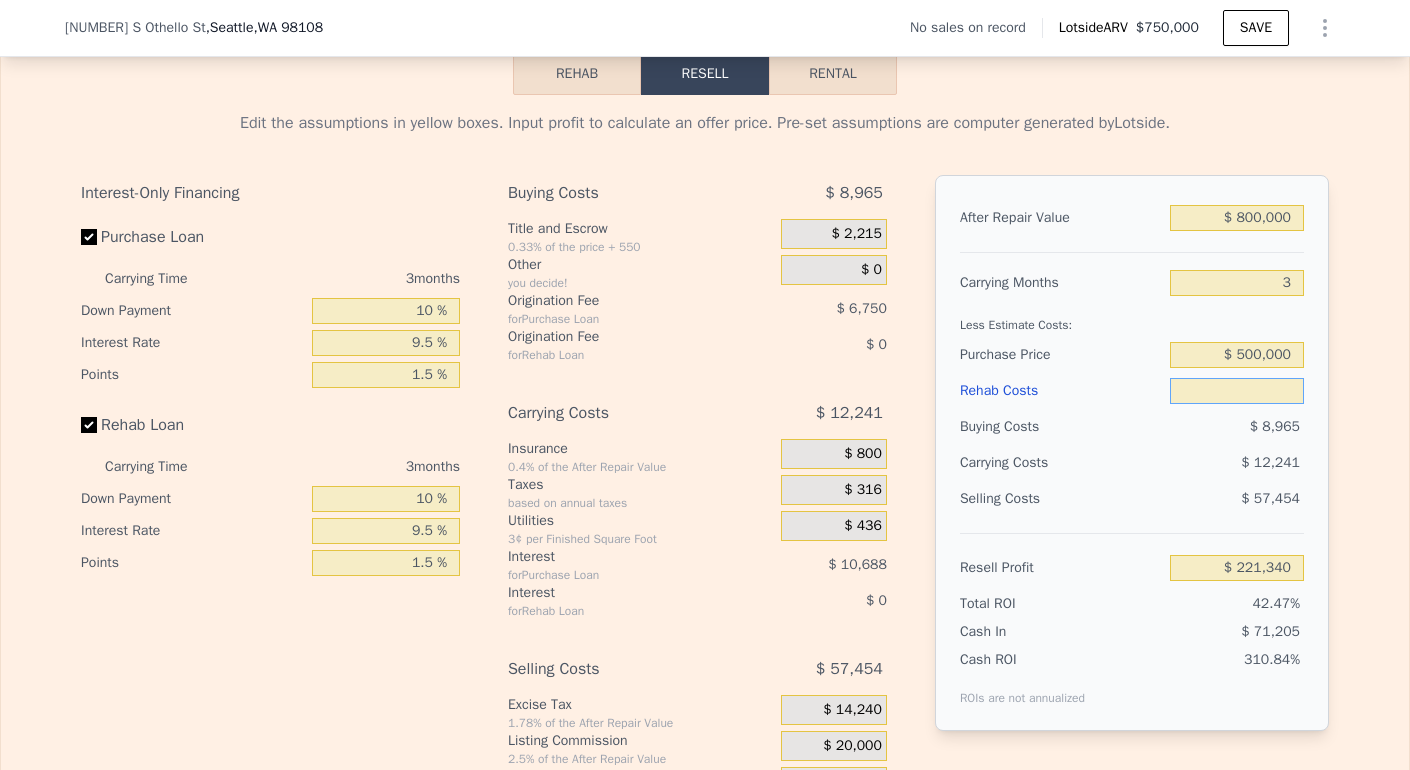 type on "$ 1" 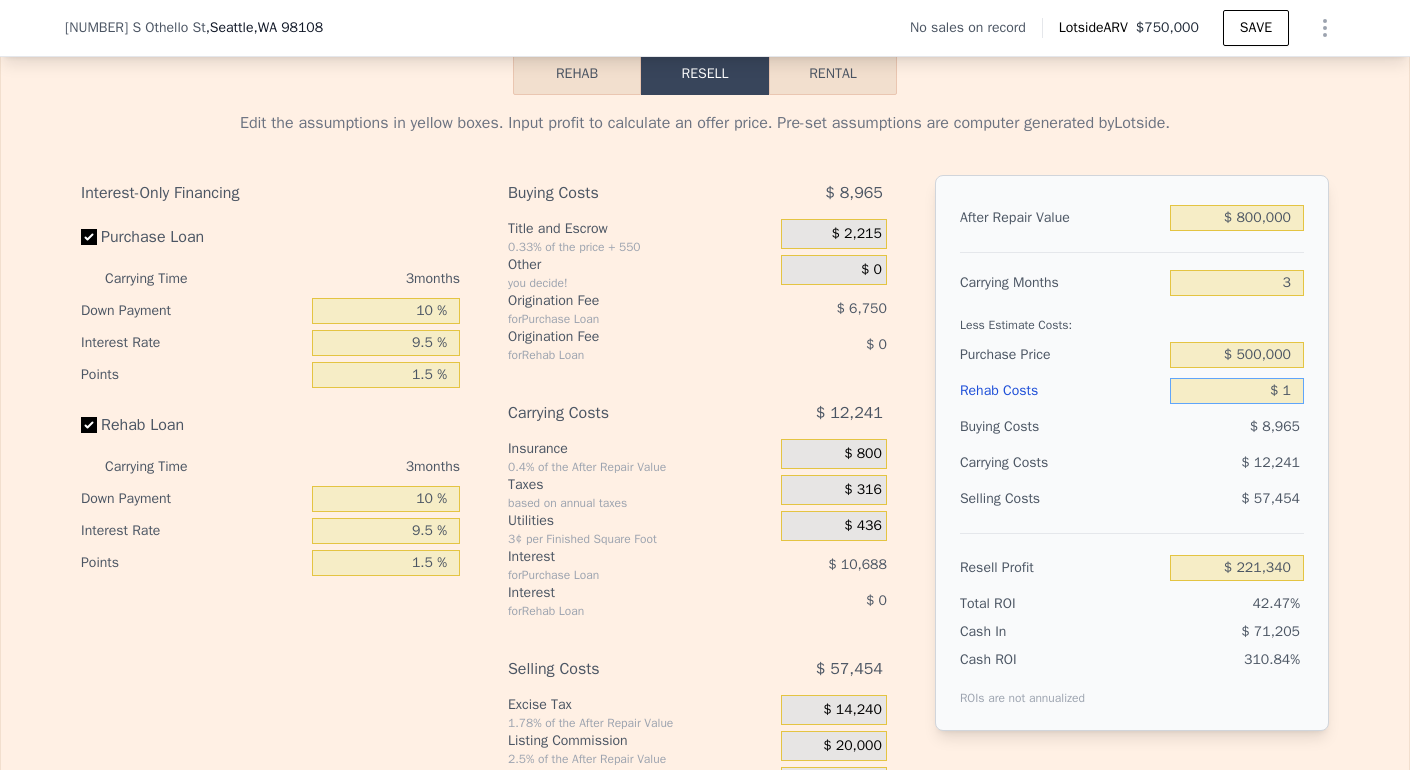 type on "$ 221,339" 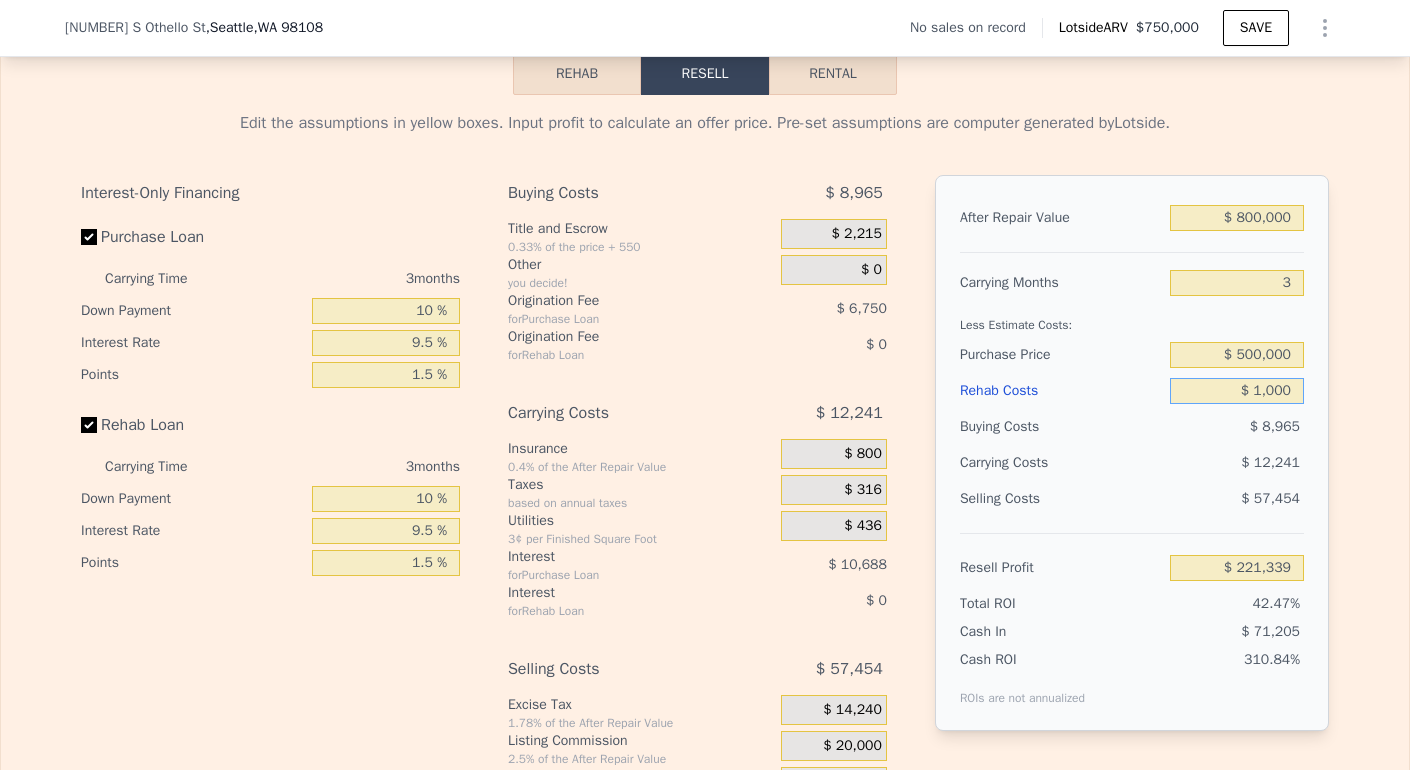 type on "$ 10,000" 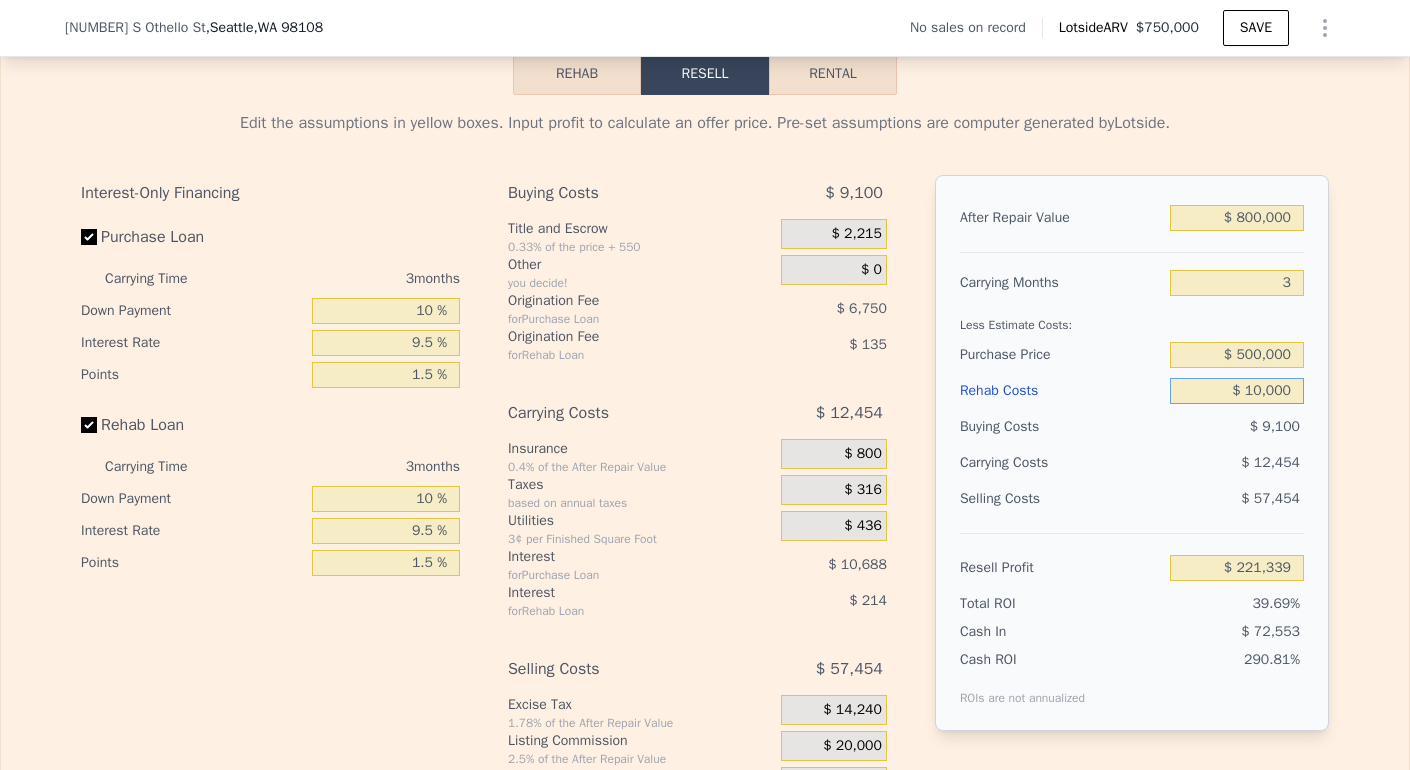 type on "$ 210,992" 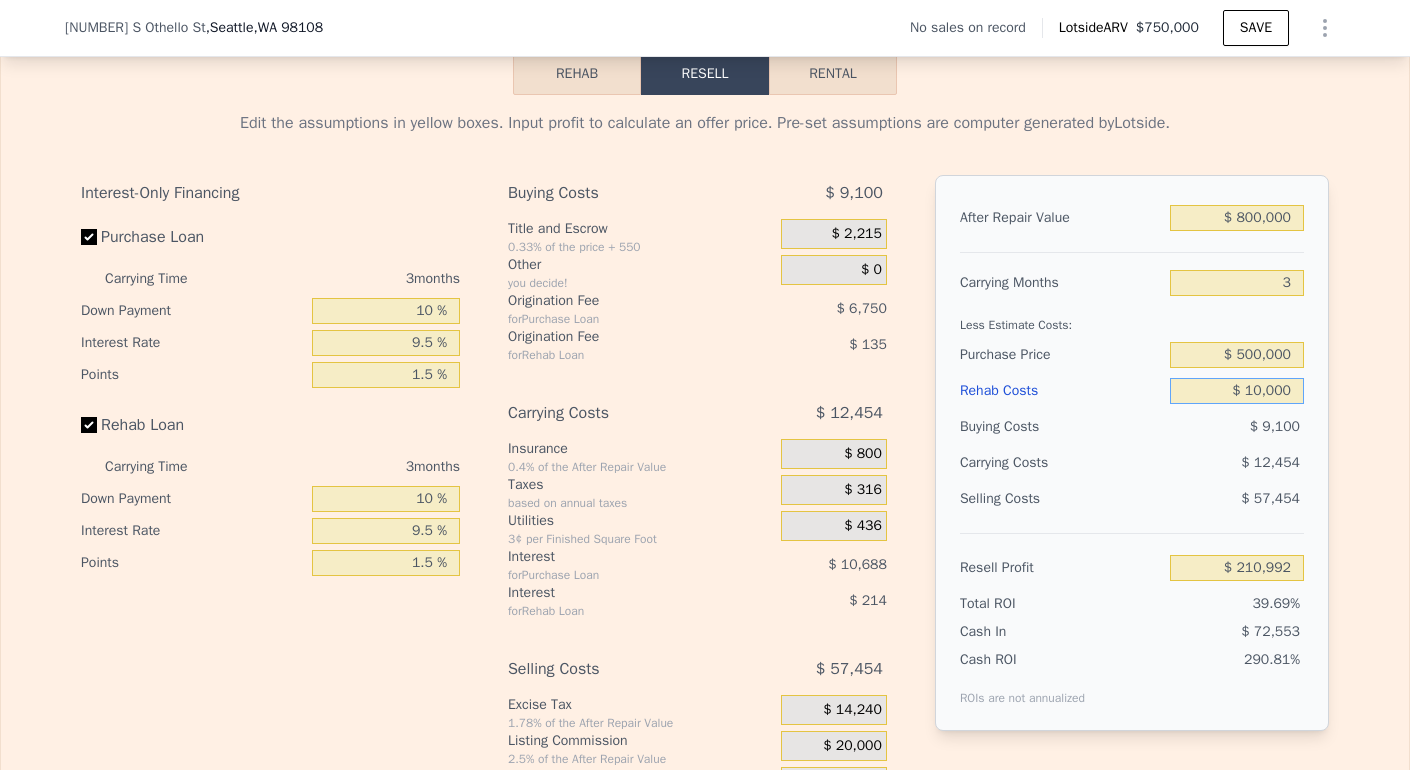 type on "$ 100,000" 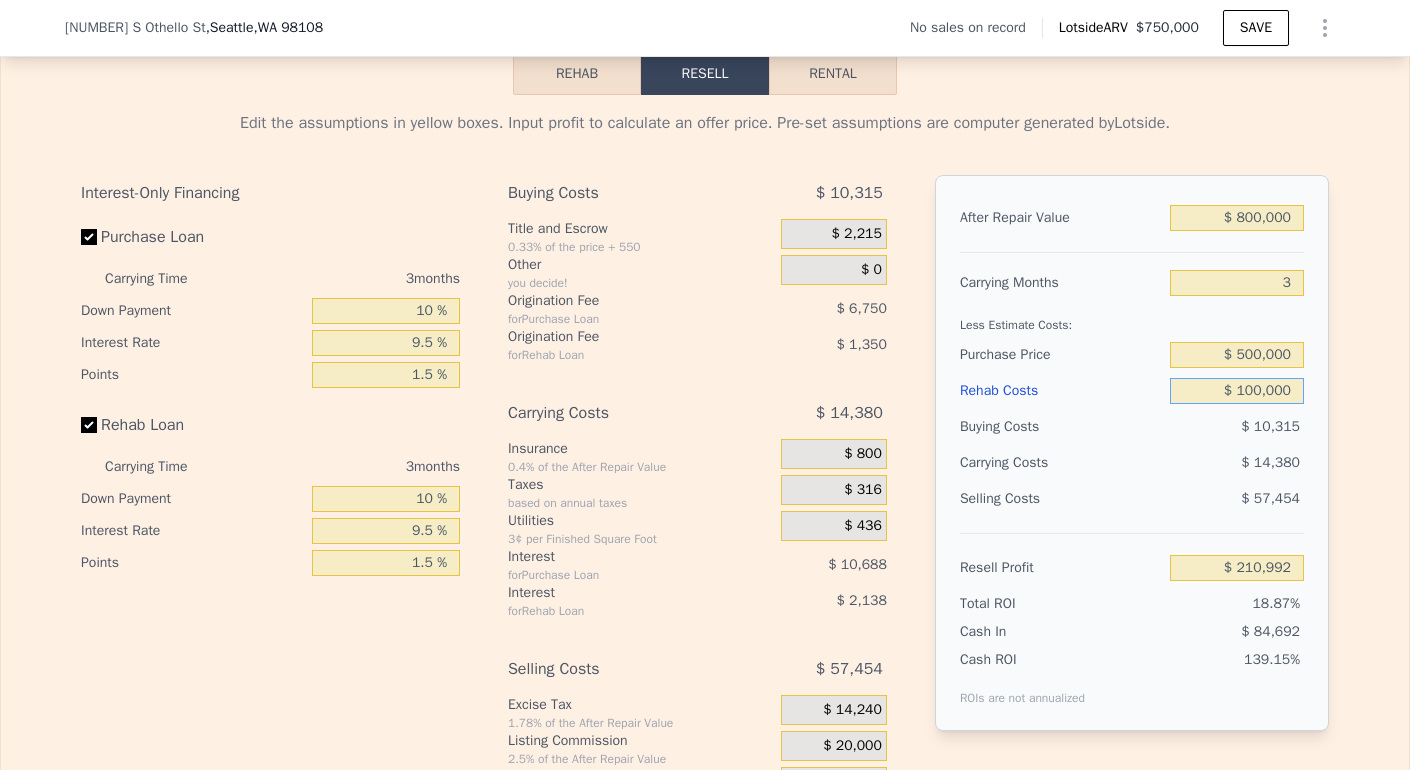 type on "$ 117,851" 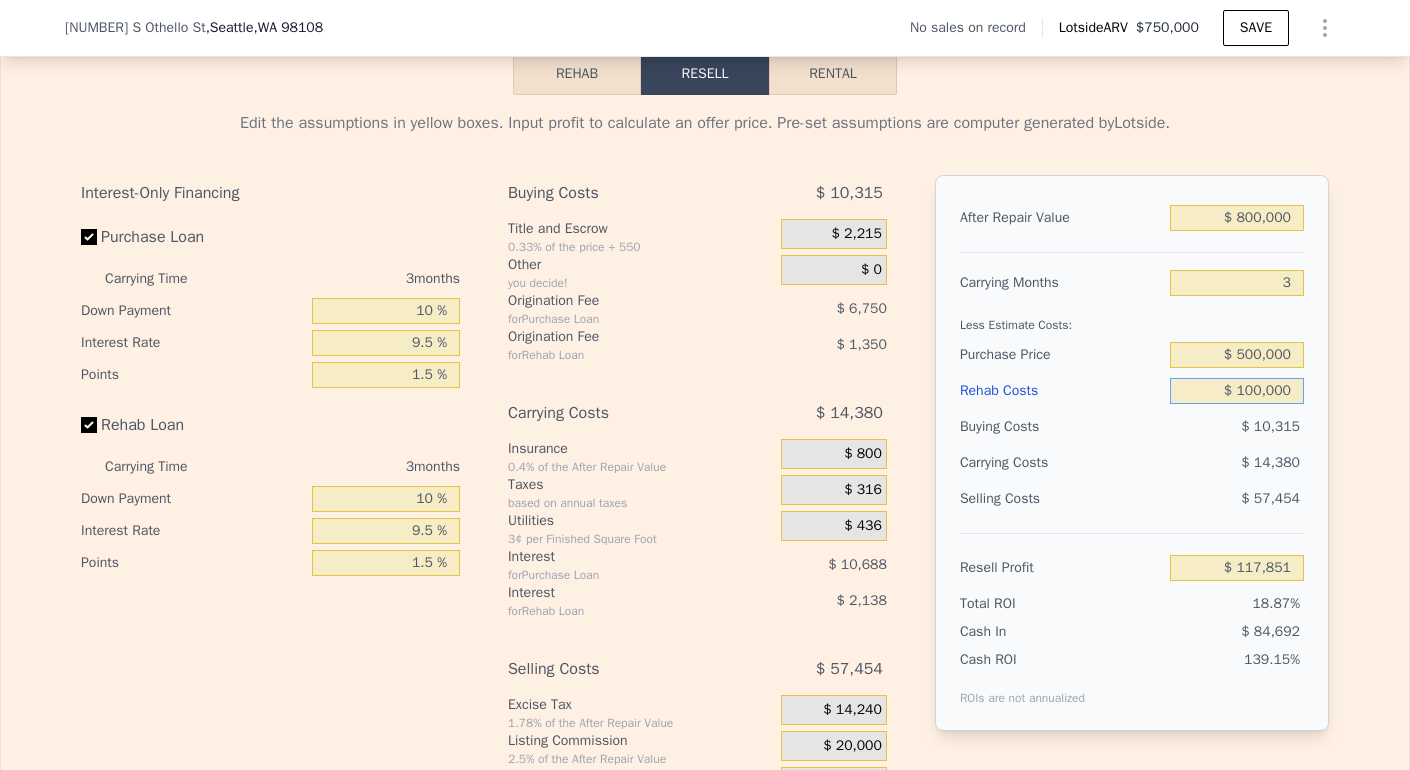 type on "$ 100,000" 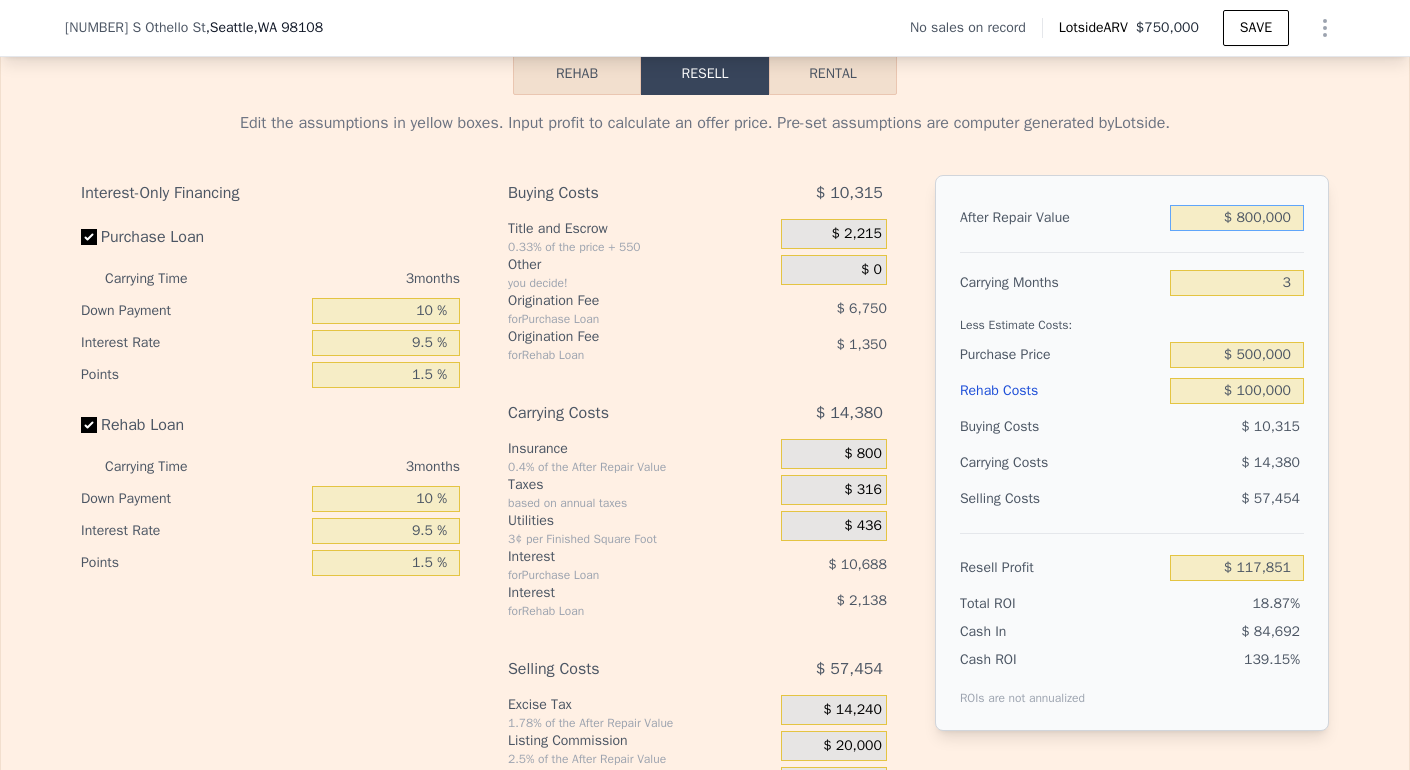 click on "$ 800,000" at bounding box center [1237, 218] 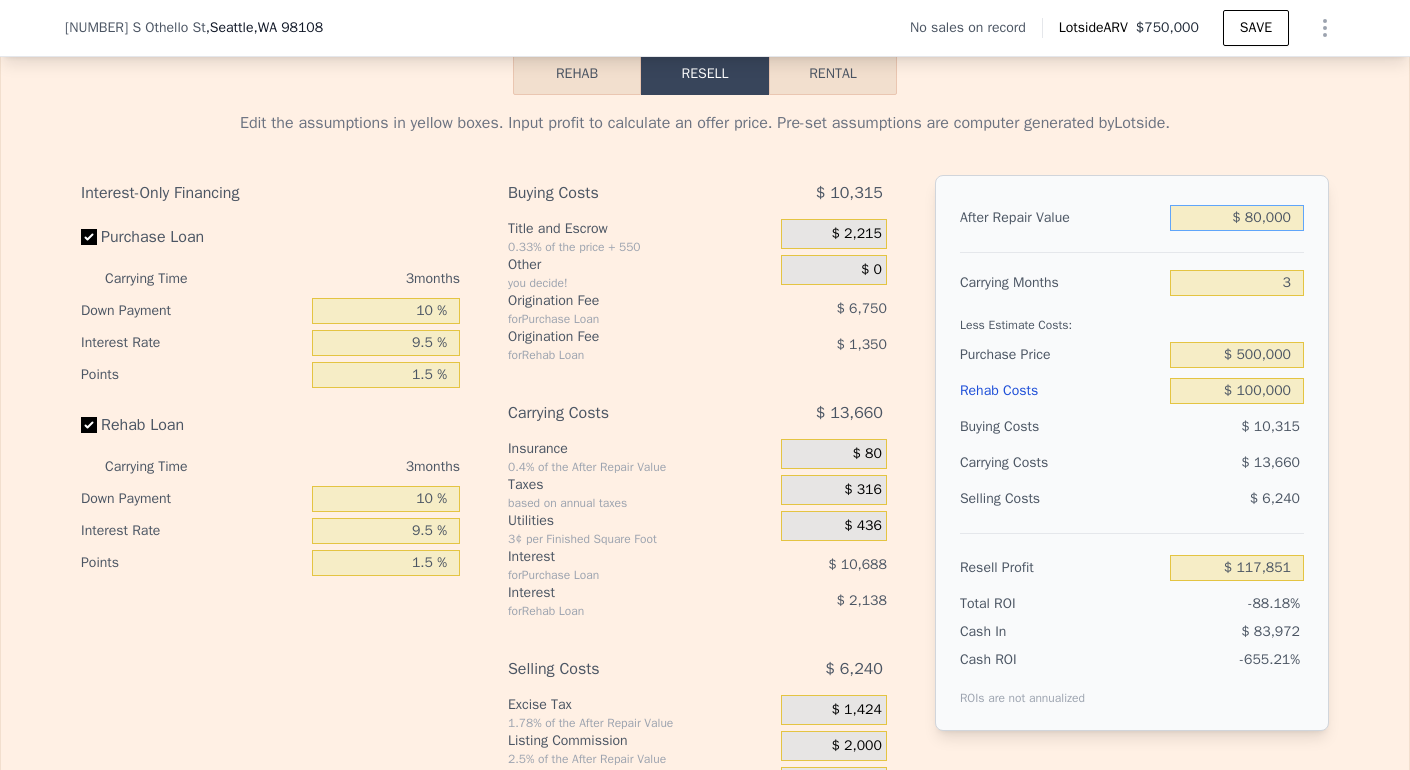 type on "-$ 550,215" 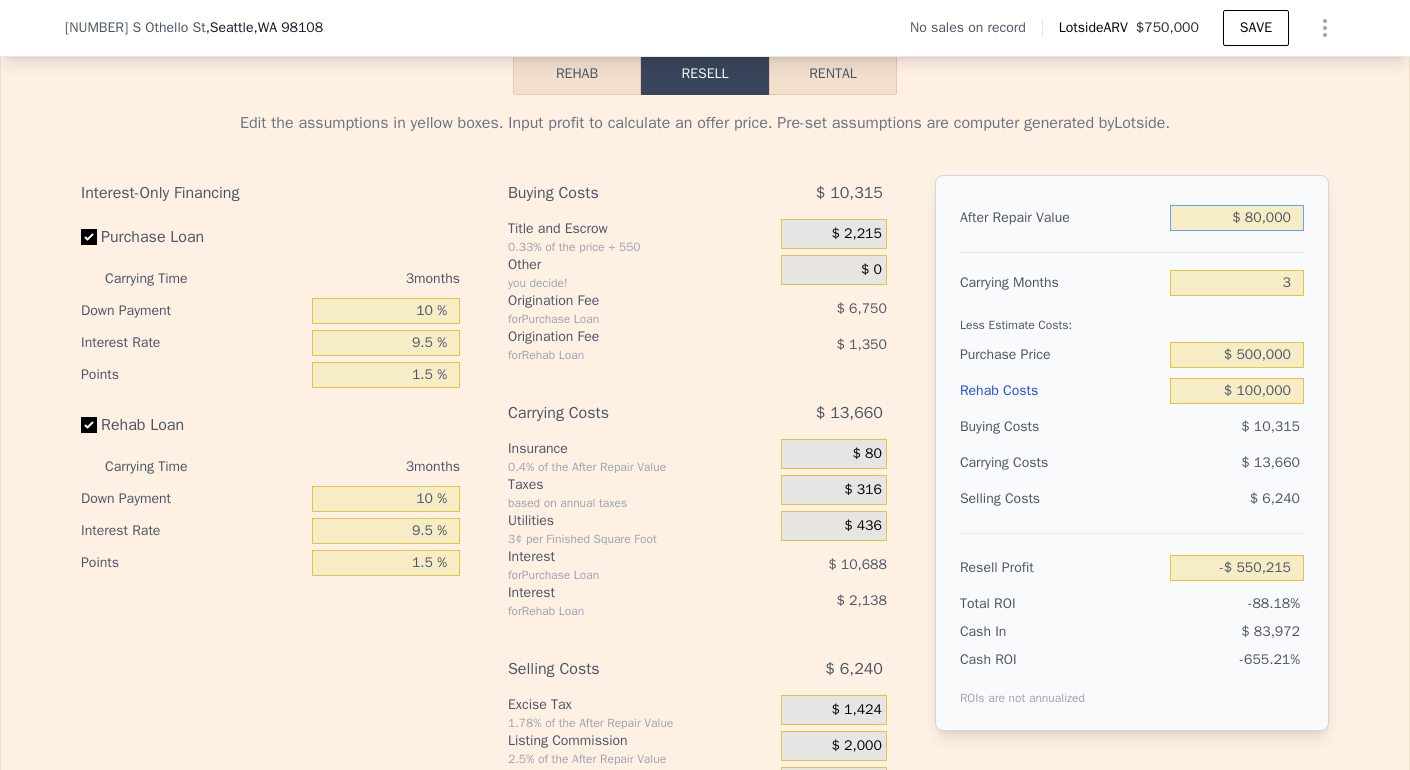 type on "$ 0000" 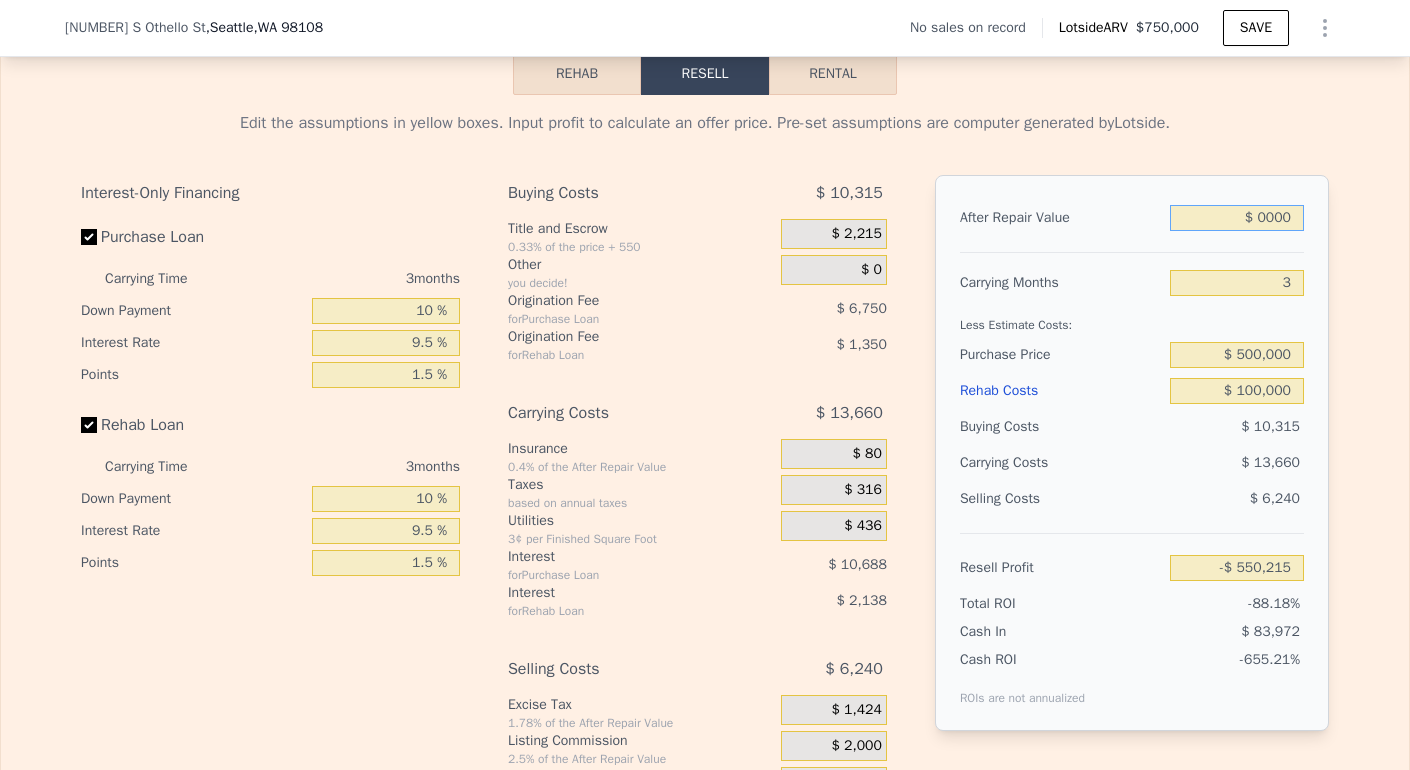 type on "-$ 624,445" 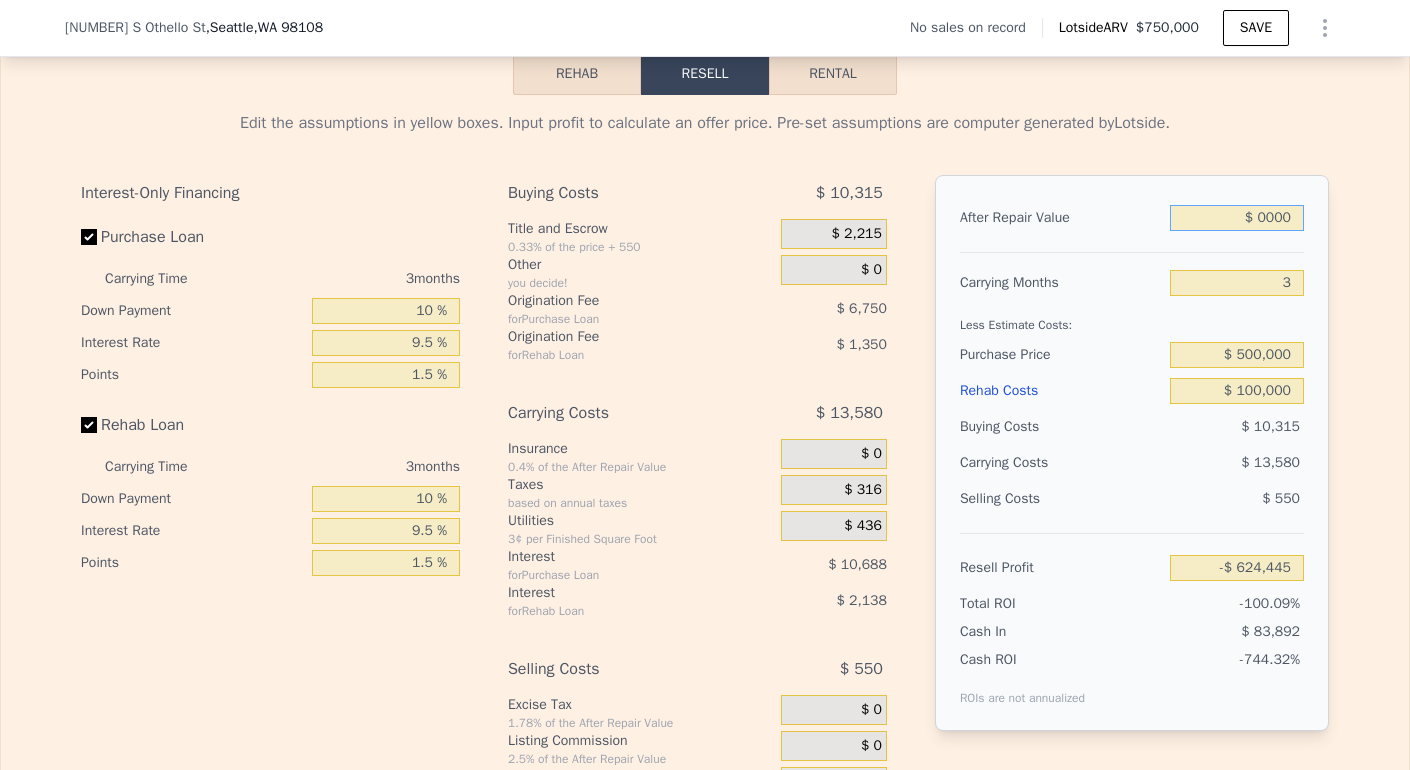 type on "$ 70,000" 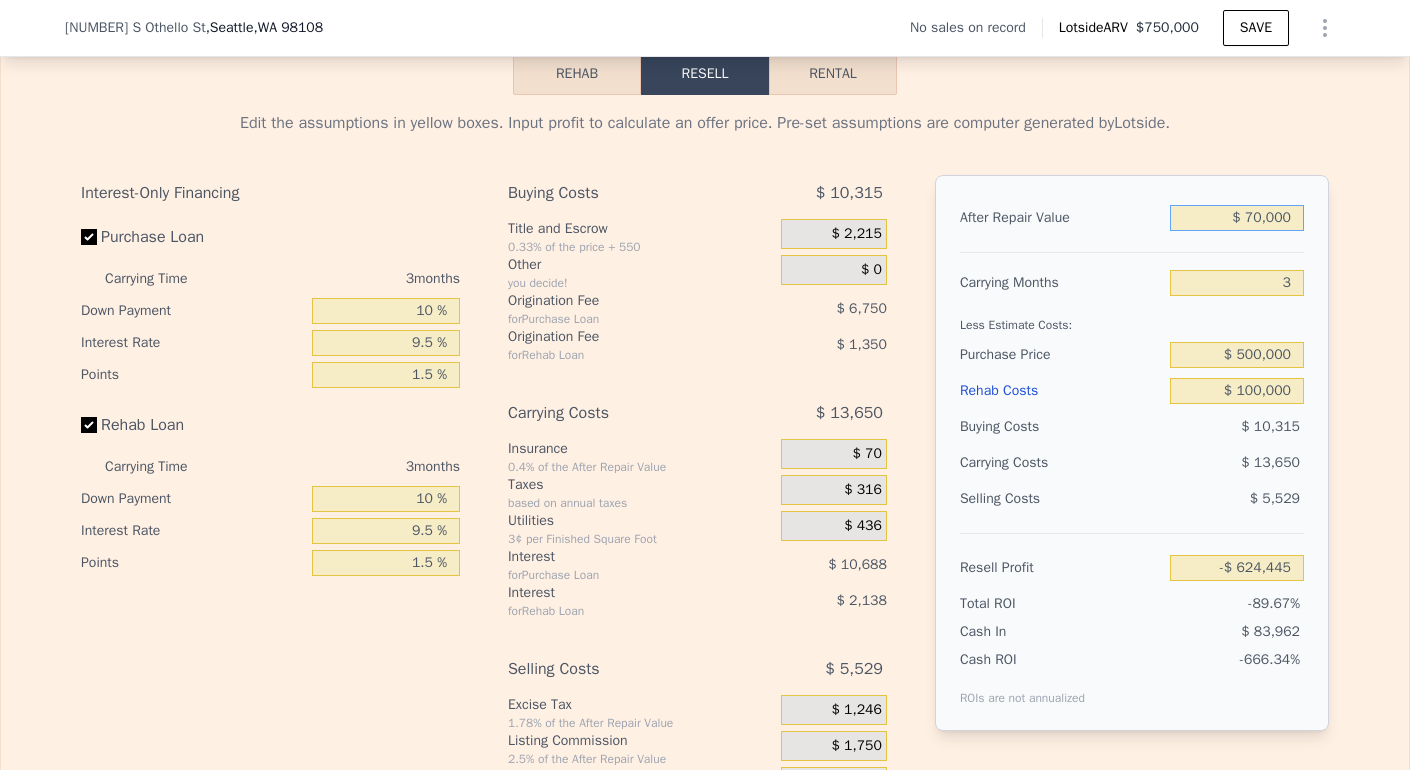 type on "-$ 559,494" 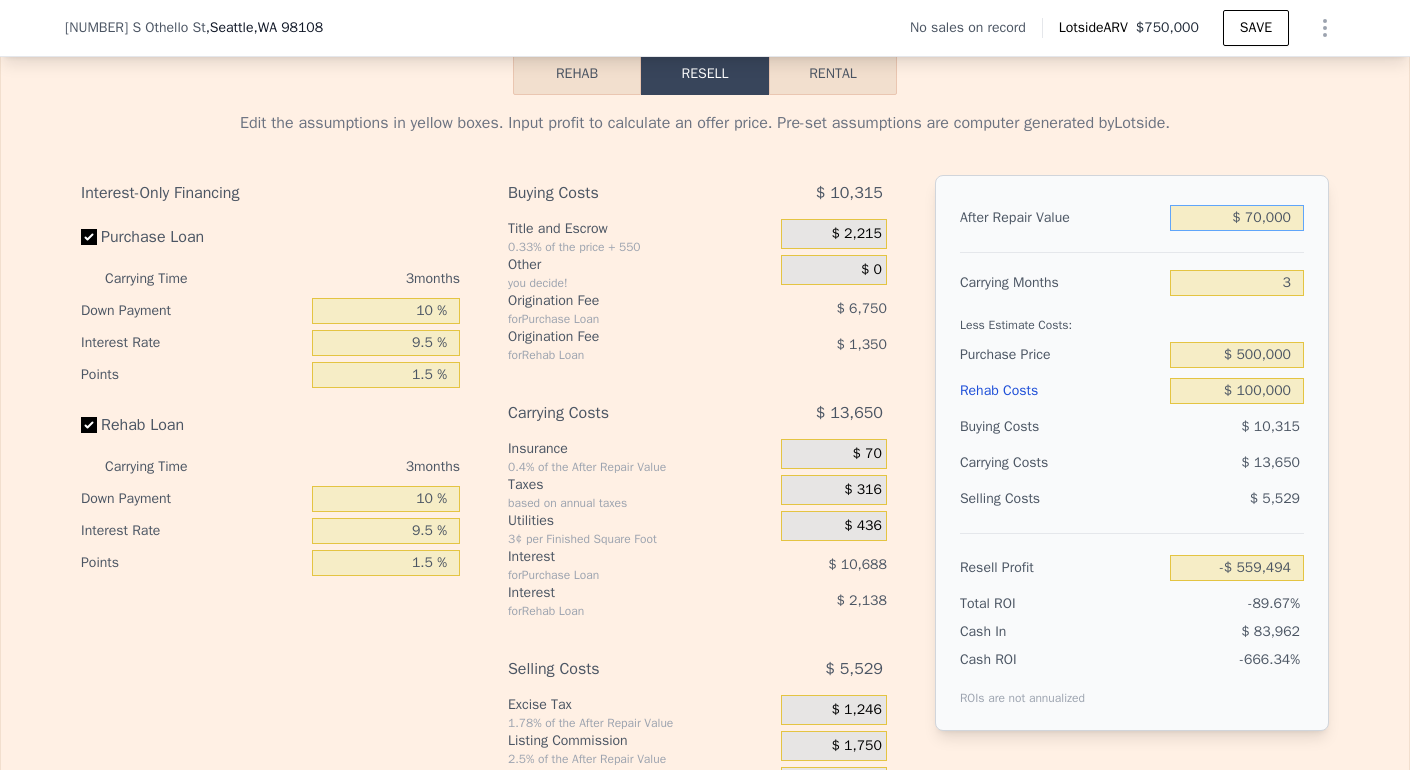 type on "$ 780,000" 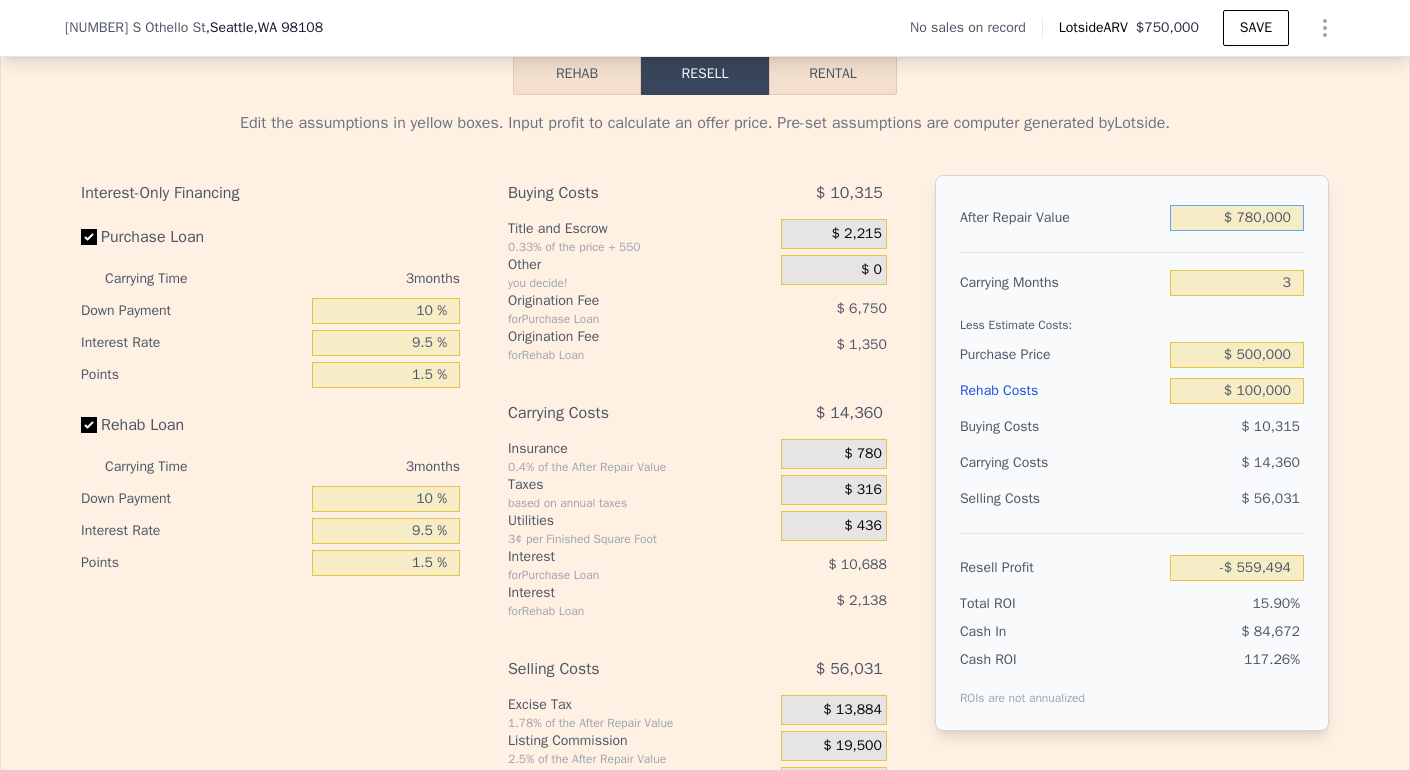 type on "$ 99,294" 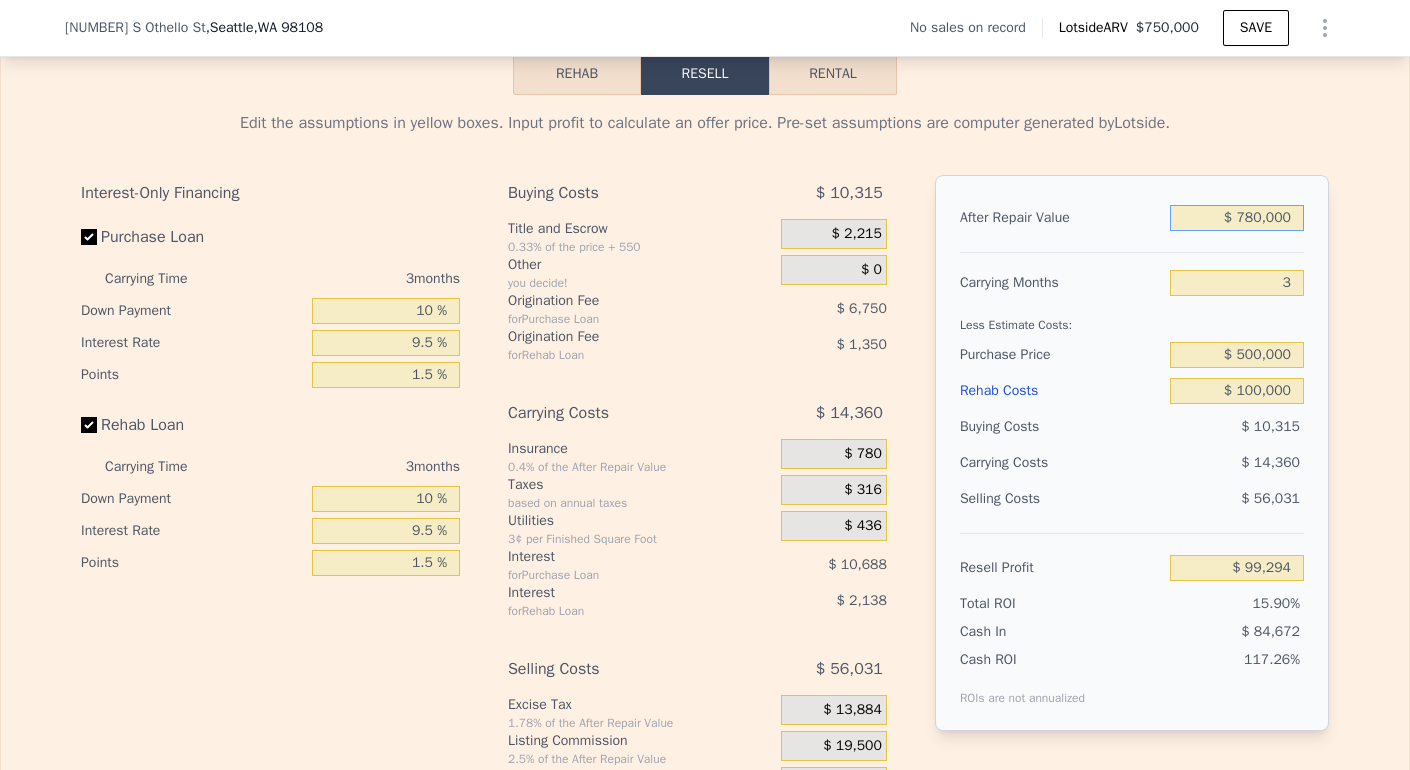 type on "$ 780,000" 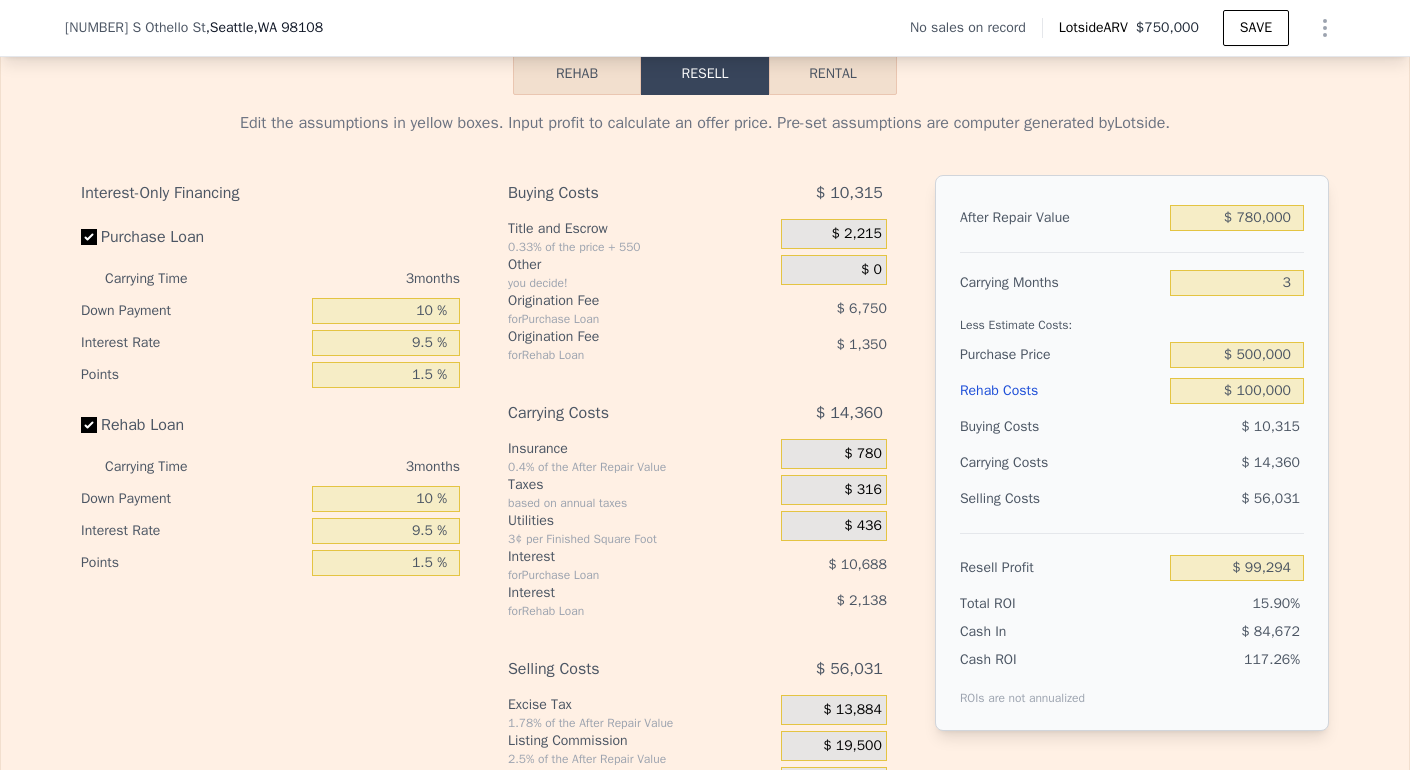 click on "Less Estimate Costs:" at bounding box center (1132, 319) 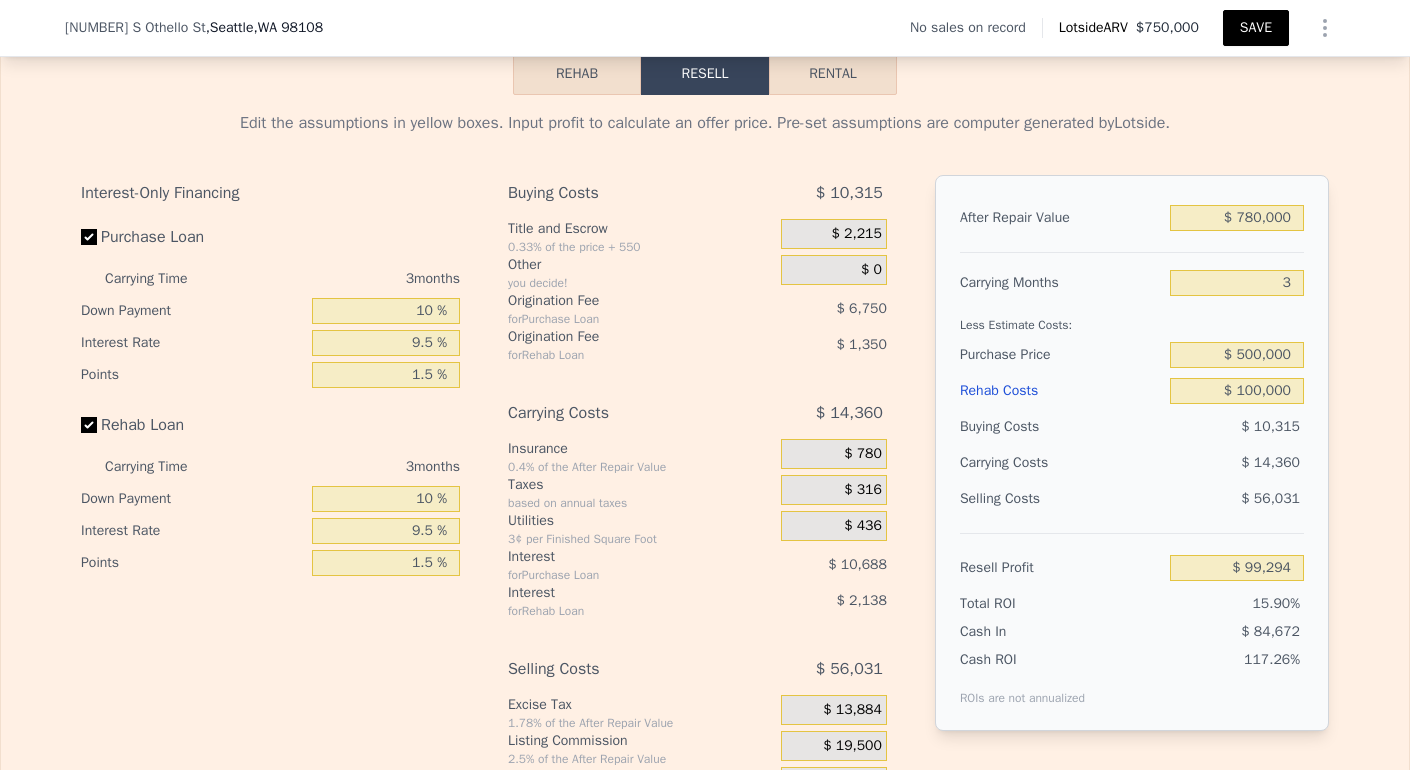 click on "SAVE" at bounding box center [1256, 28] 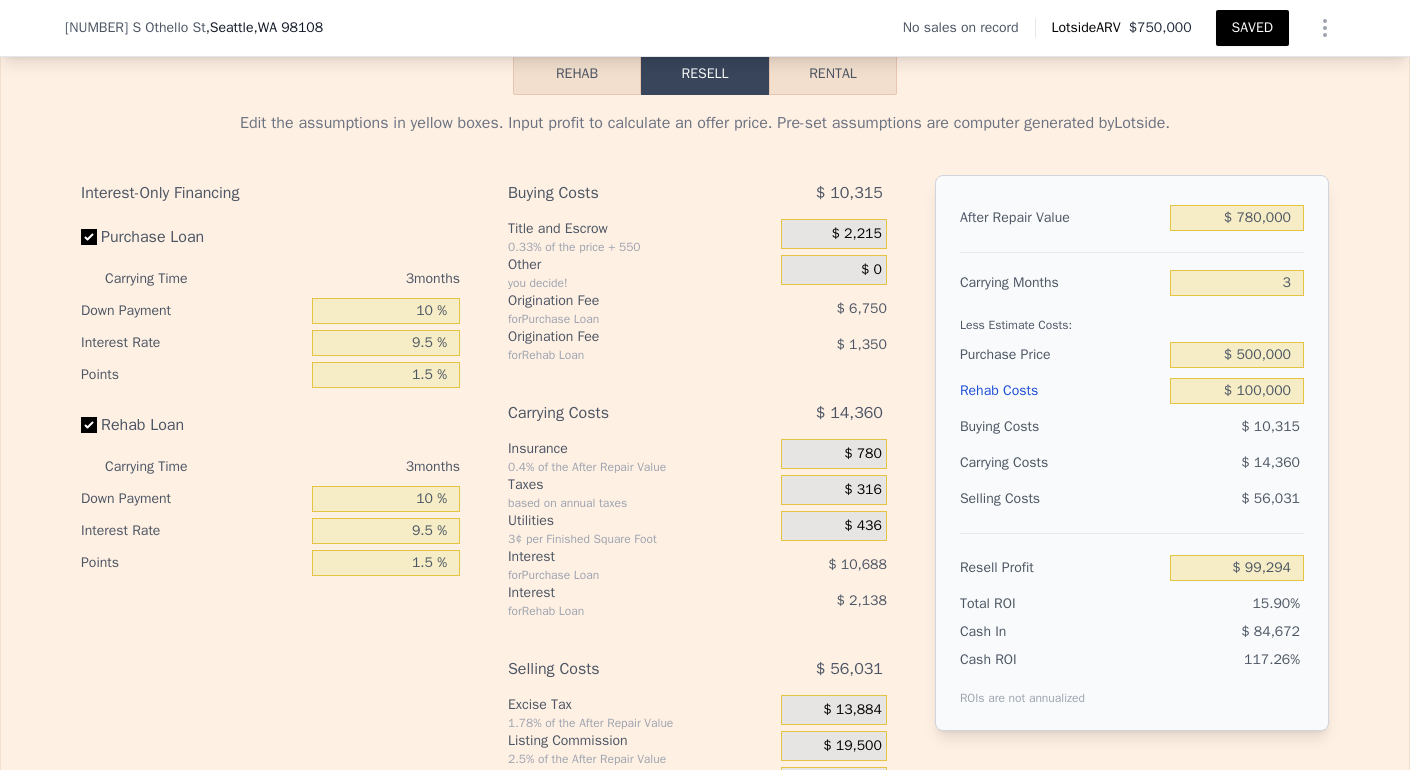 click 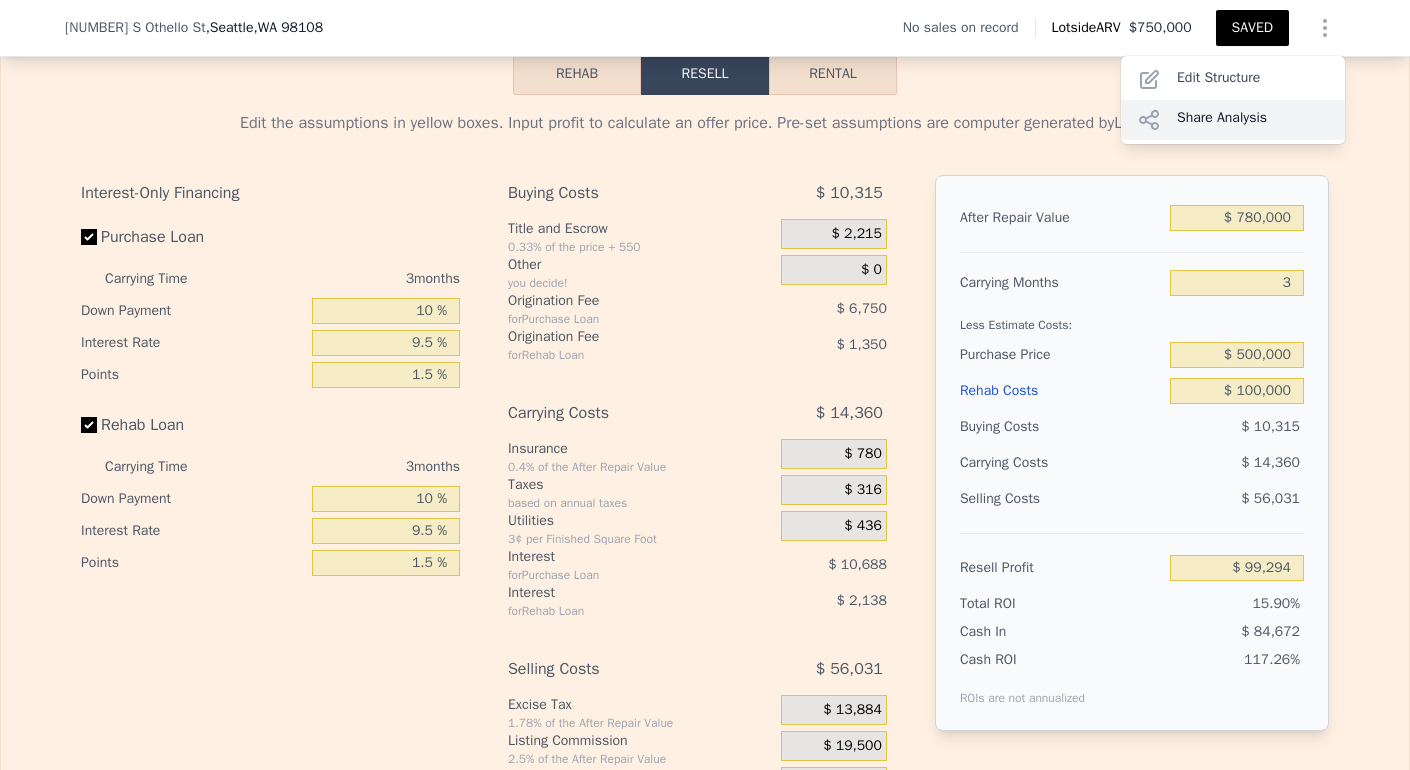 click on "Share Analysis" at bounding box center [1233, 120] 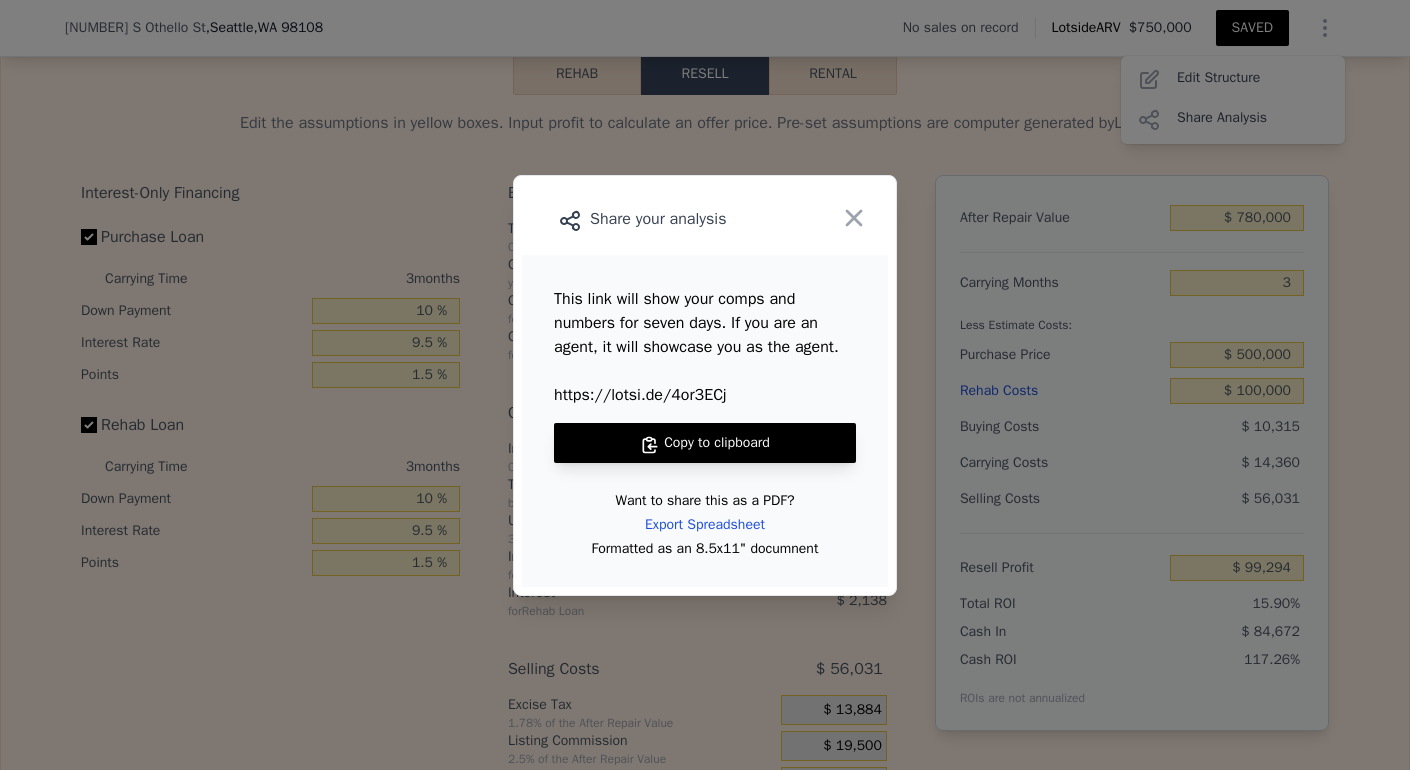 click on "Copy to clipboard" at bounding box center [705, 443] 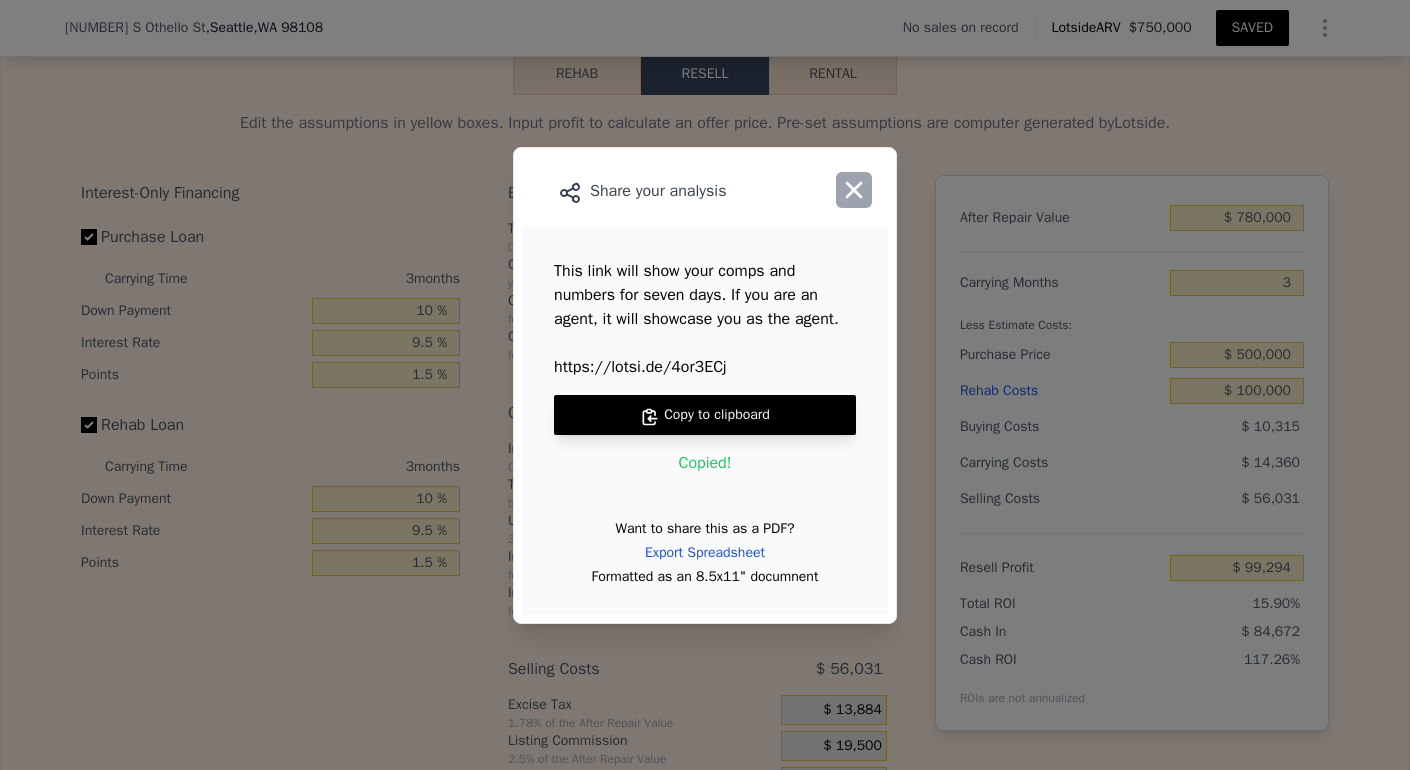 click 